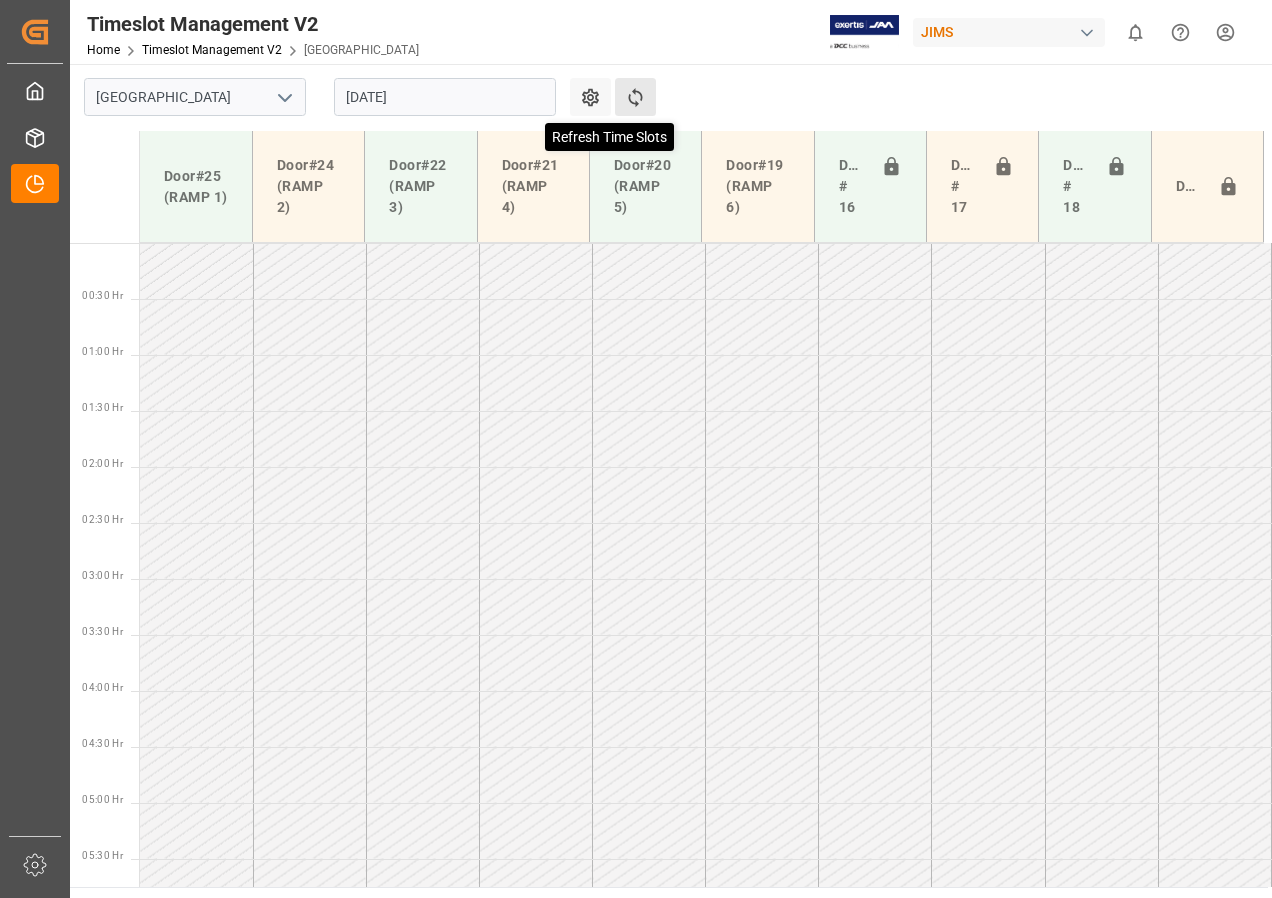 scroll, scrollTop: 0, scrollLeft: 0, axis: both 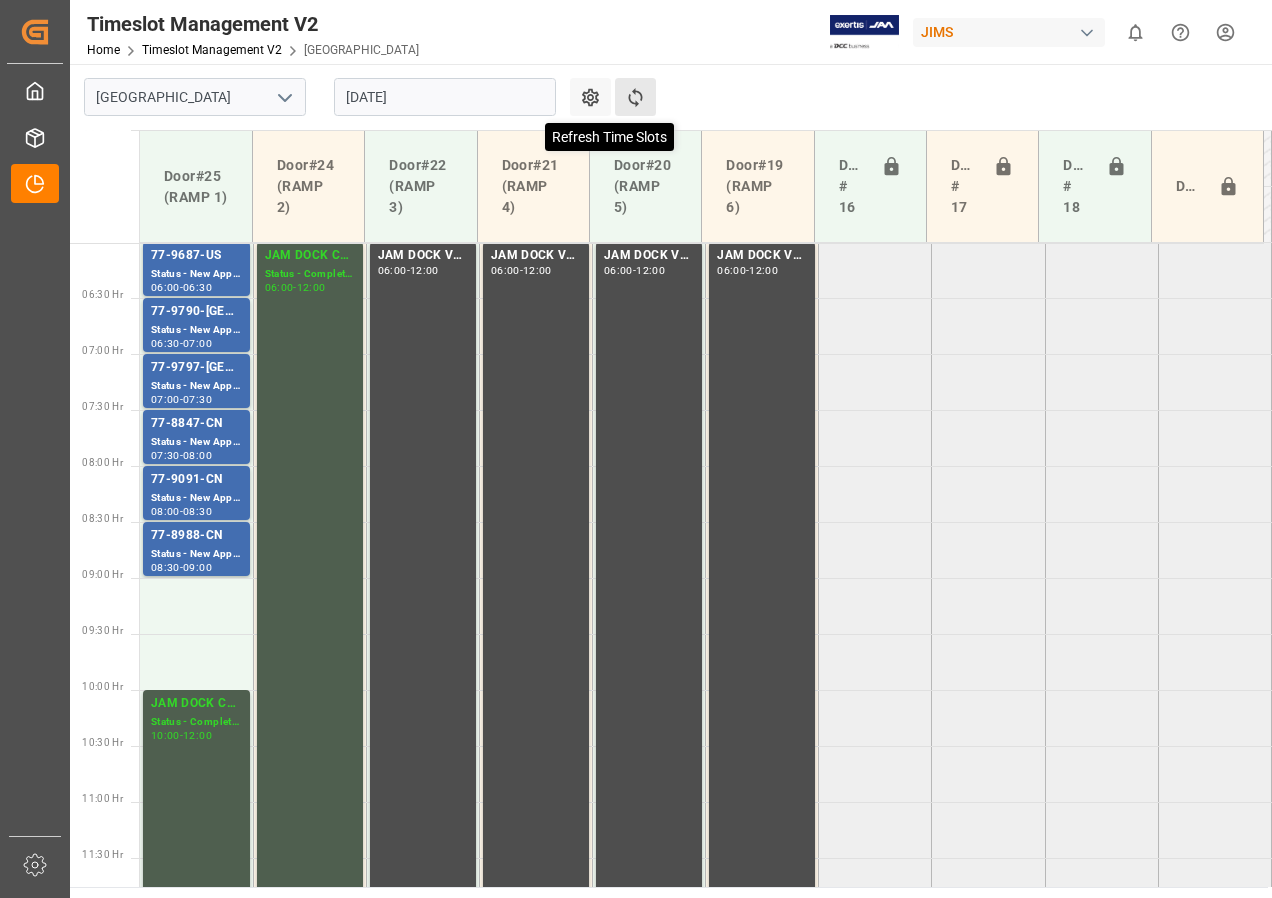click 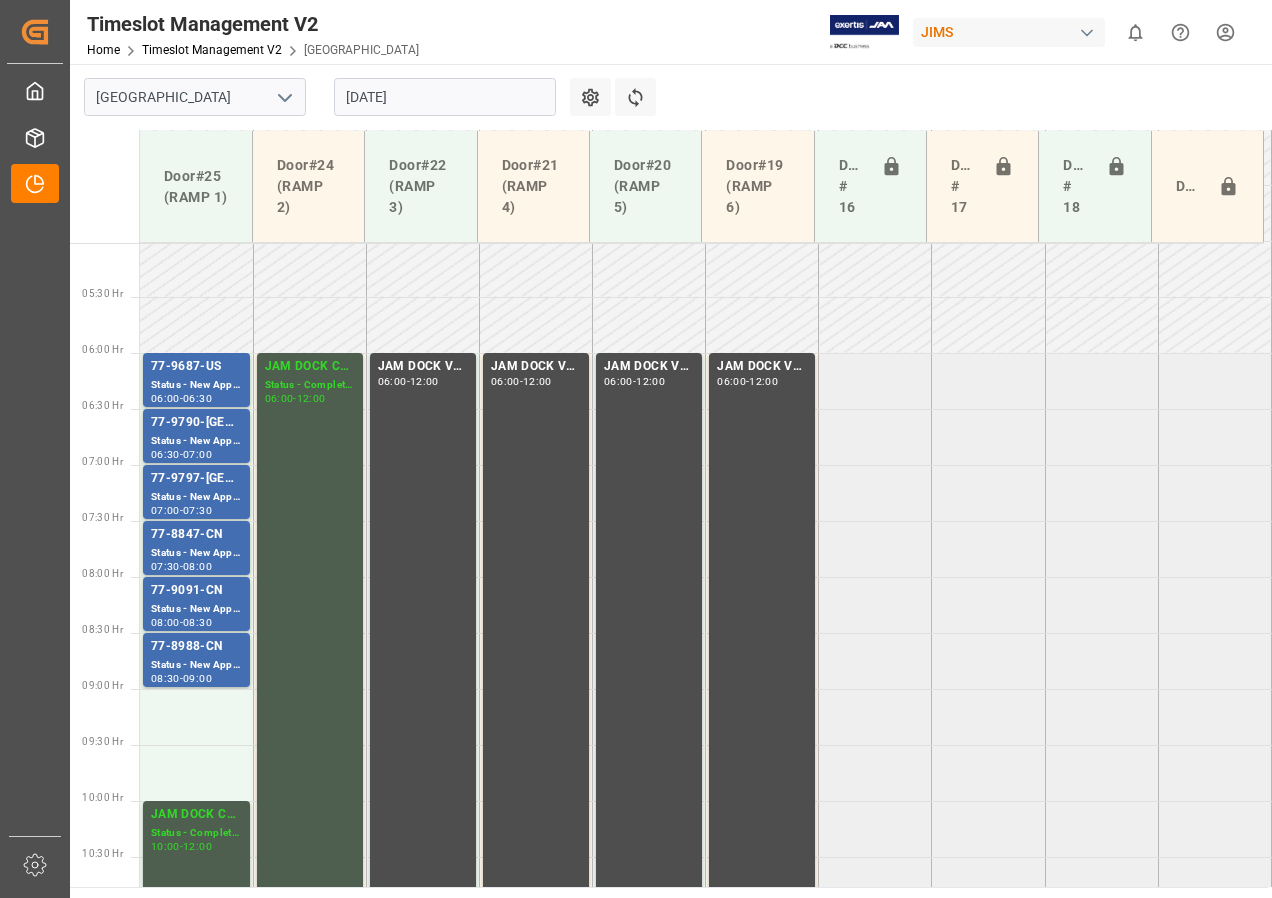 scroll, scrollTop: 560, scrollLeft: 0, axis: vertical 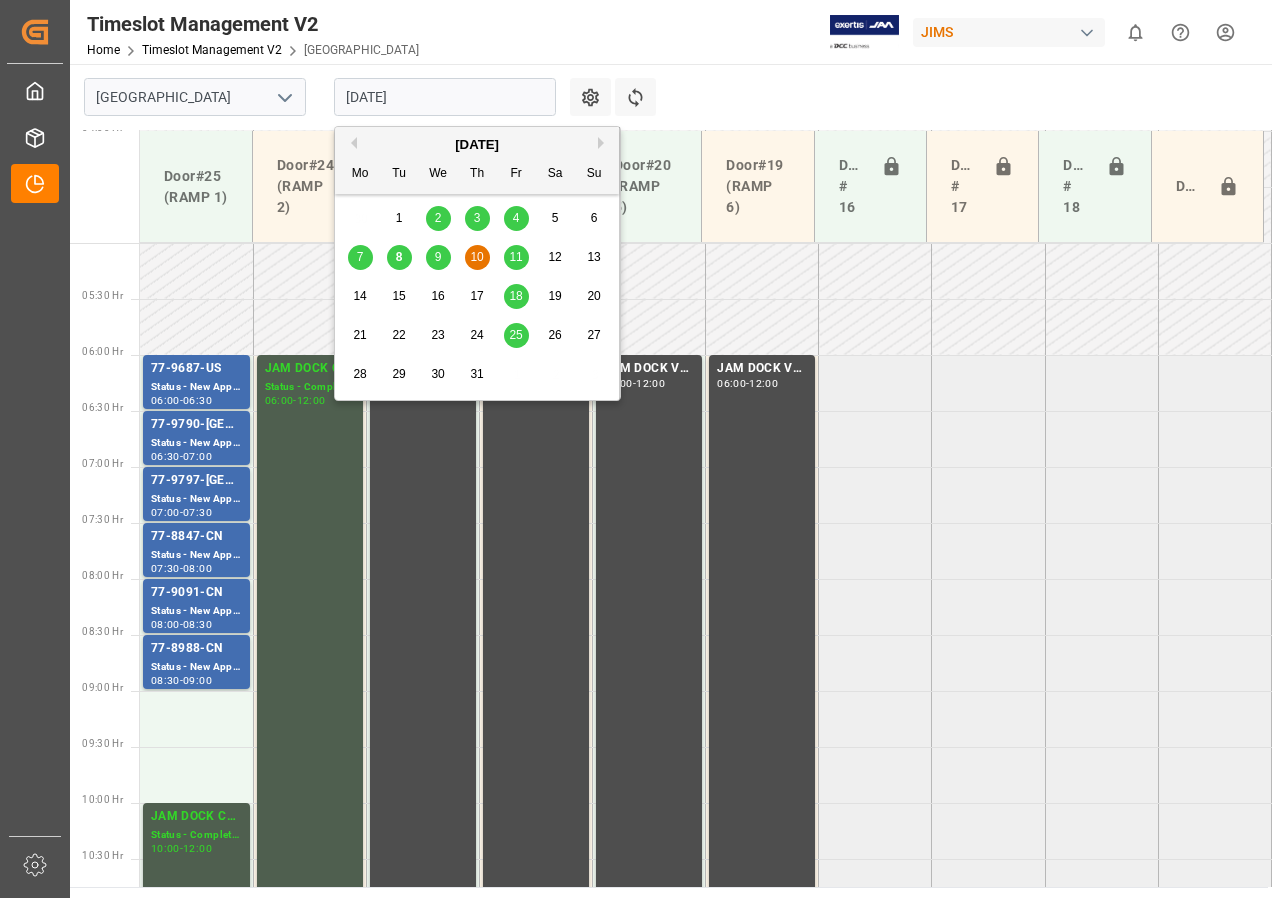 click on "[DATE]" at bounding box center [445, 97] 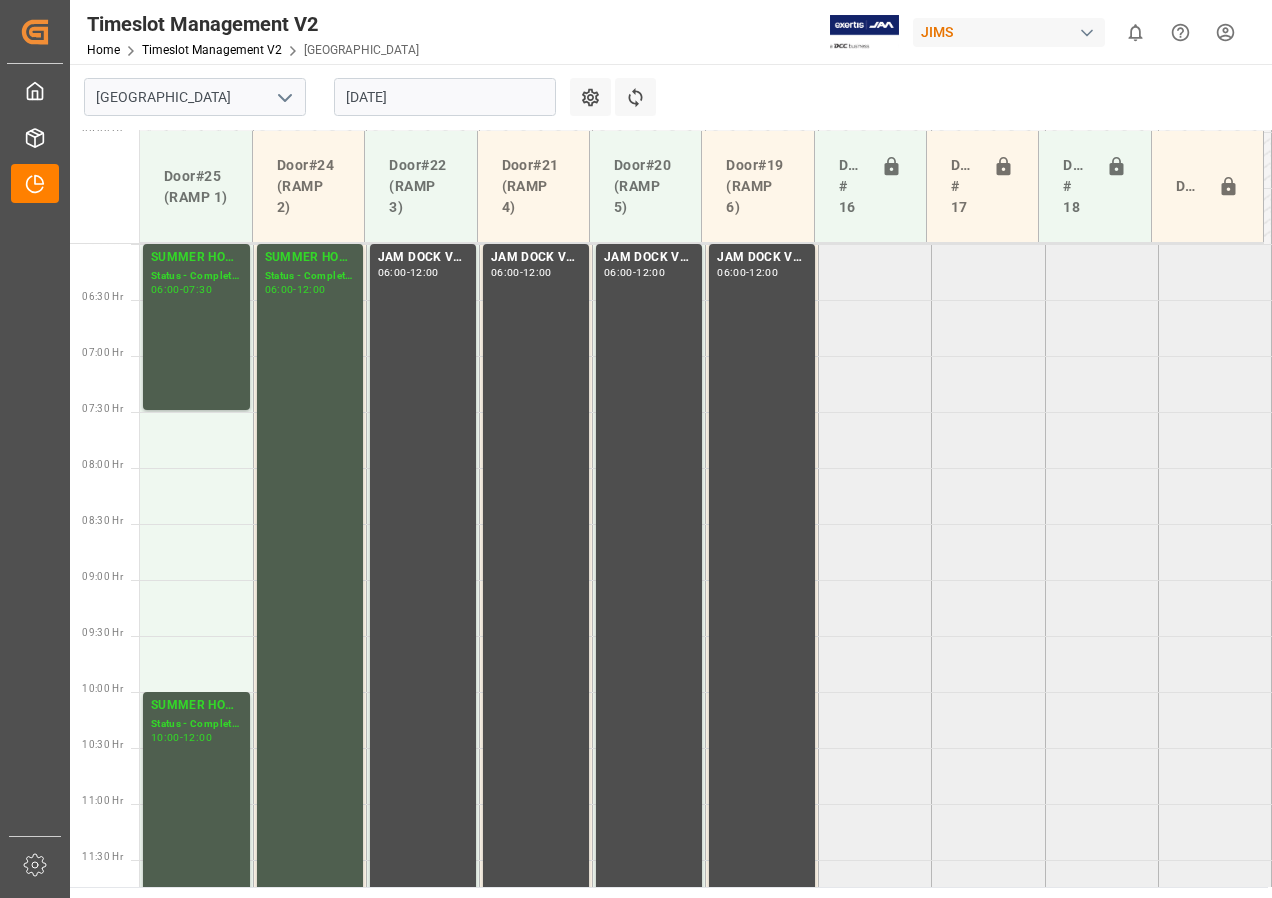 scroll, scrollTop: 636, scrollLeft: 0, axis: vertical 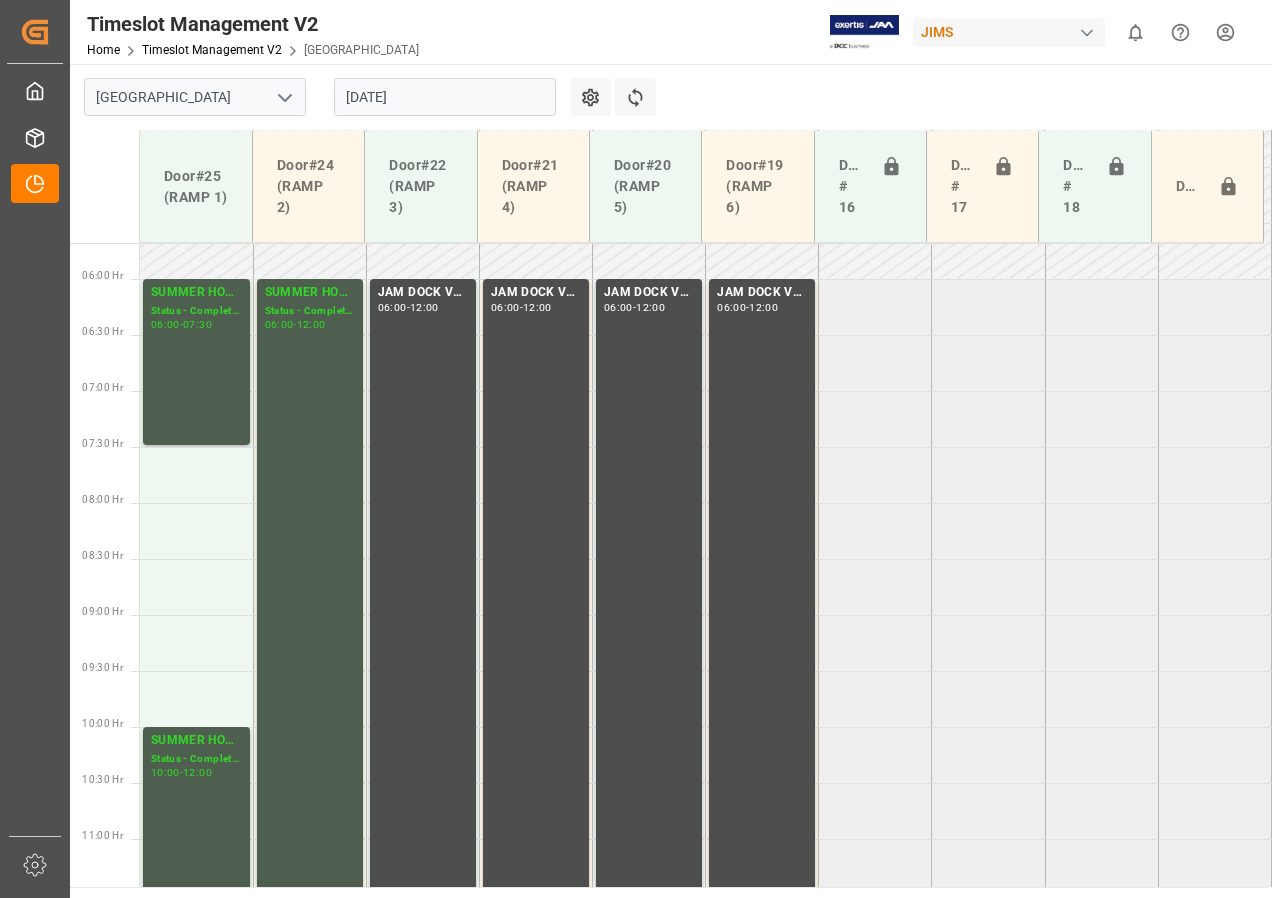 click on "[DATE]" at bounding box center (445, 97) 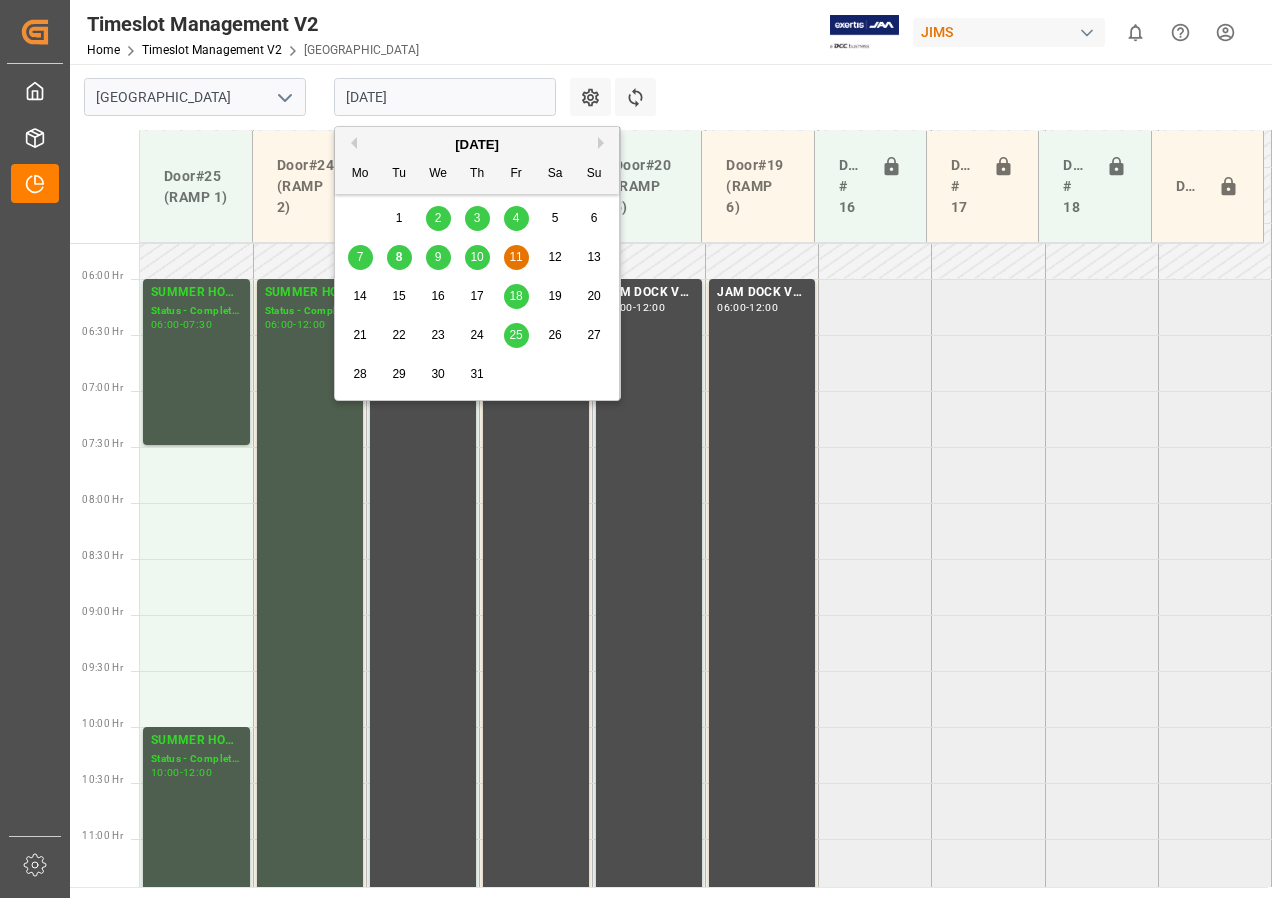click on "14" at bounding box center [359, 296] 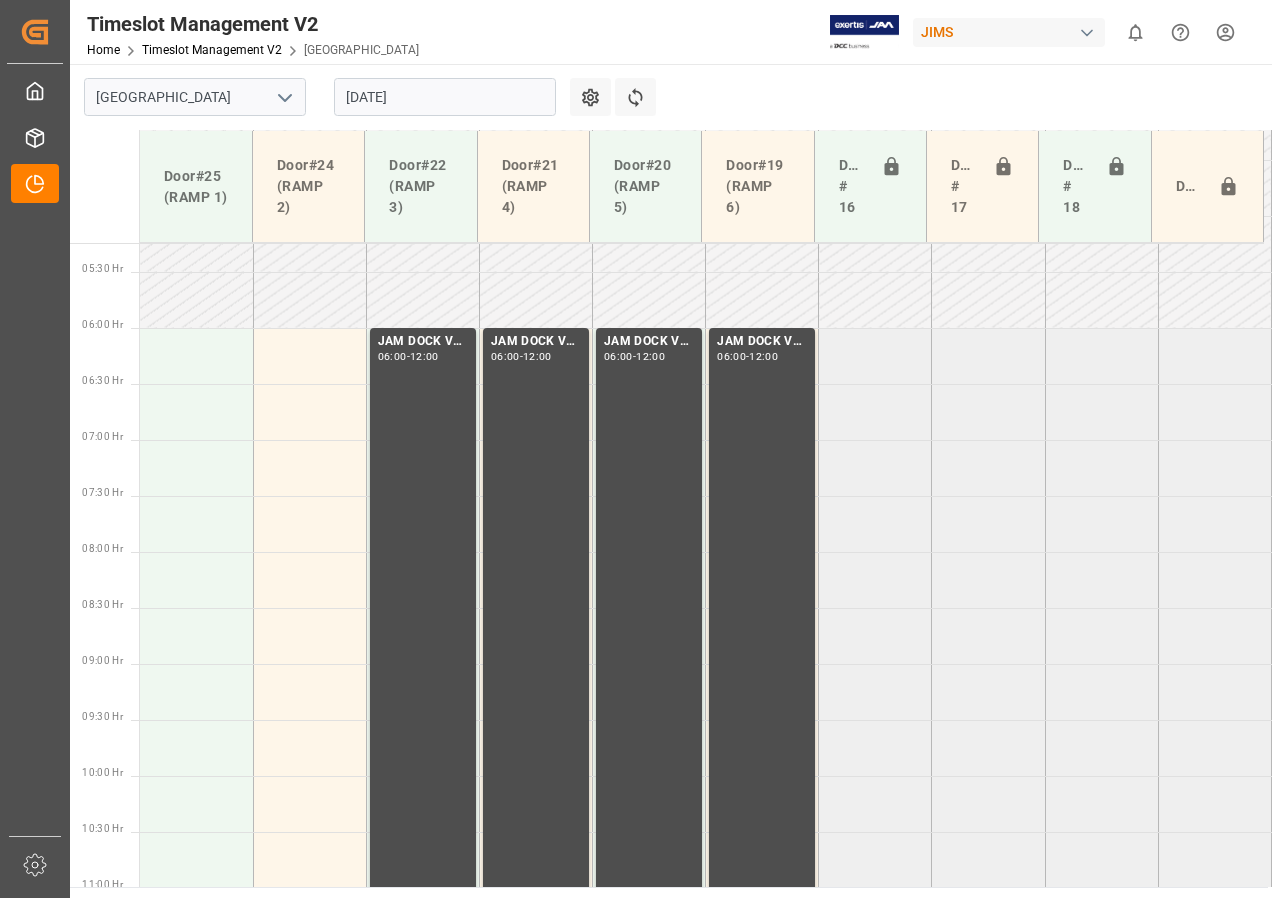 scroll, scrollTop: 585, scrollLeft: 0, axis: vertical 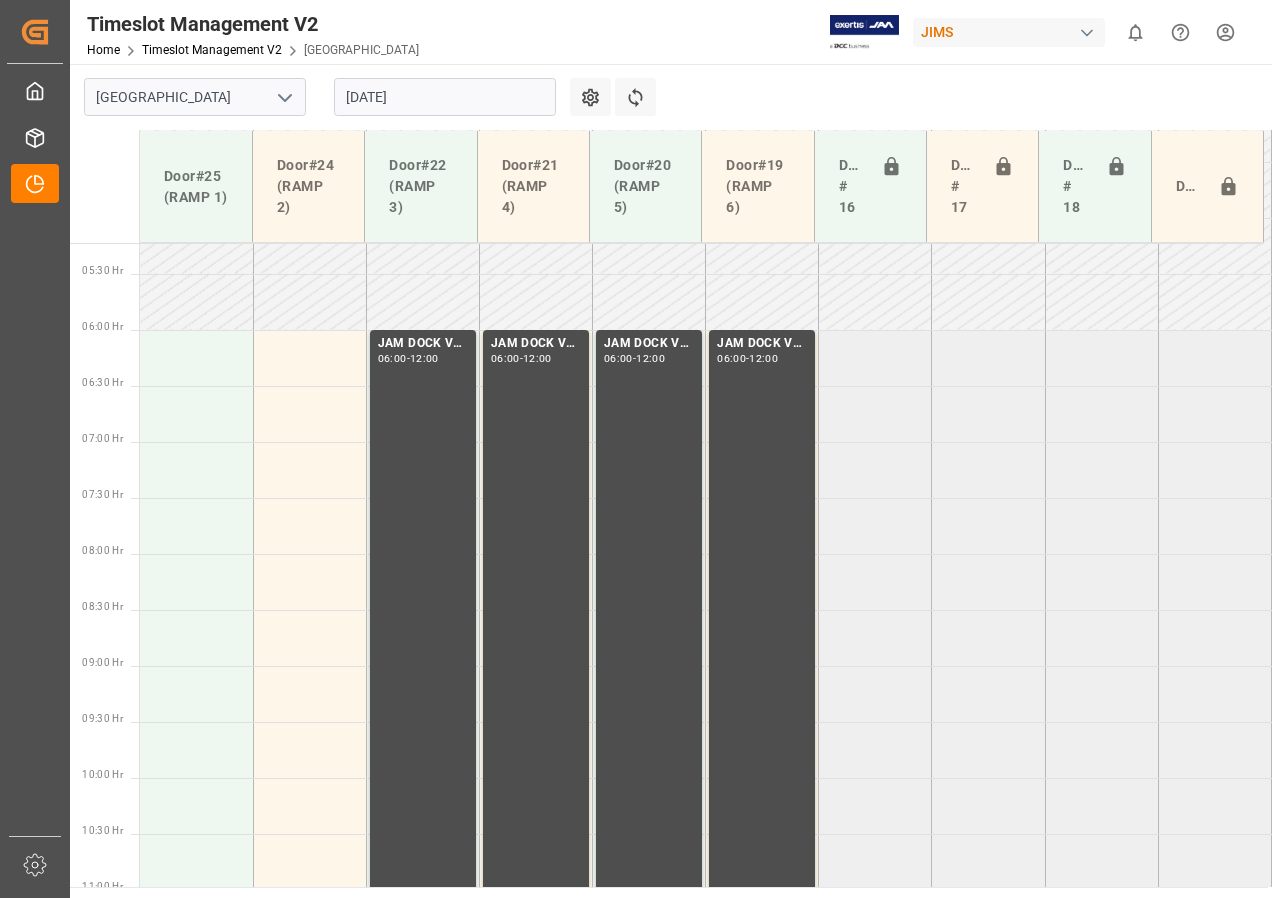 click on "[DATE]" at bounding box center (445, 97) 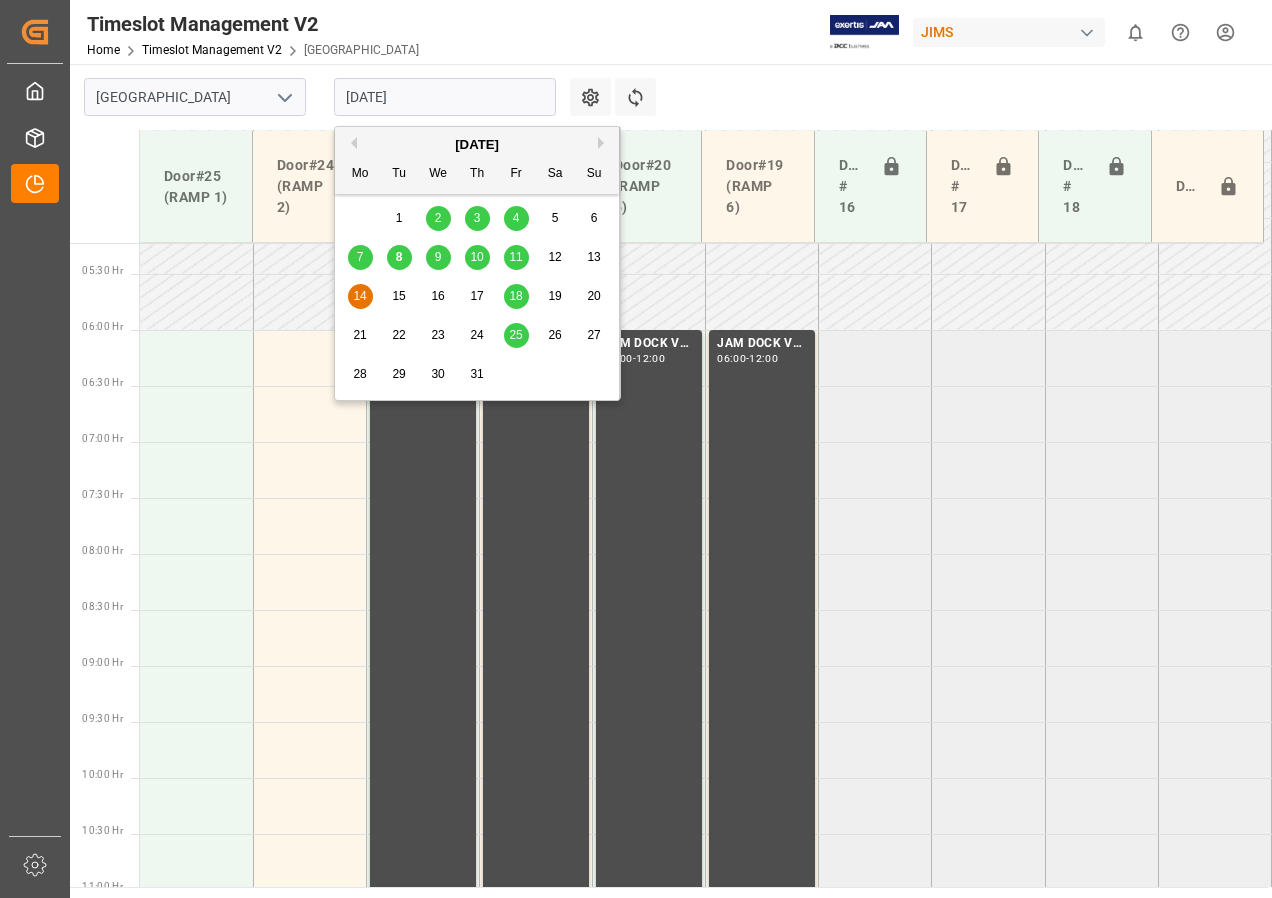 click on "10" at bounding box center [476, 257] 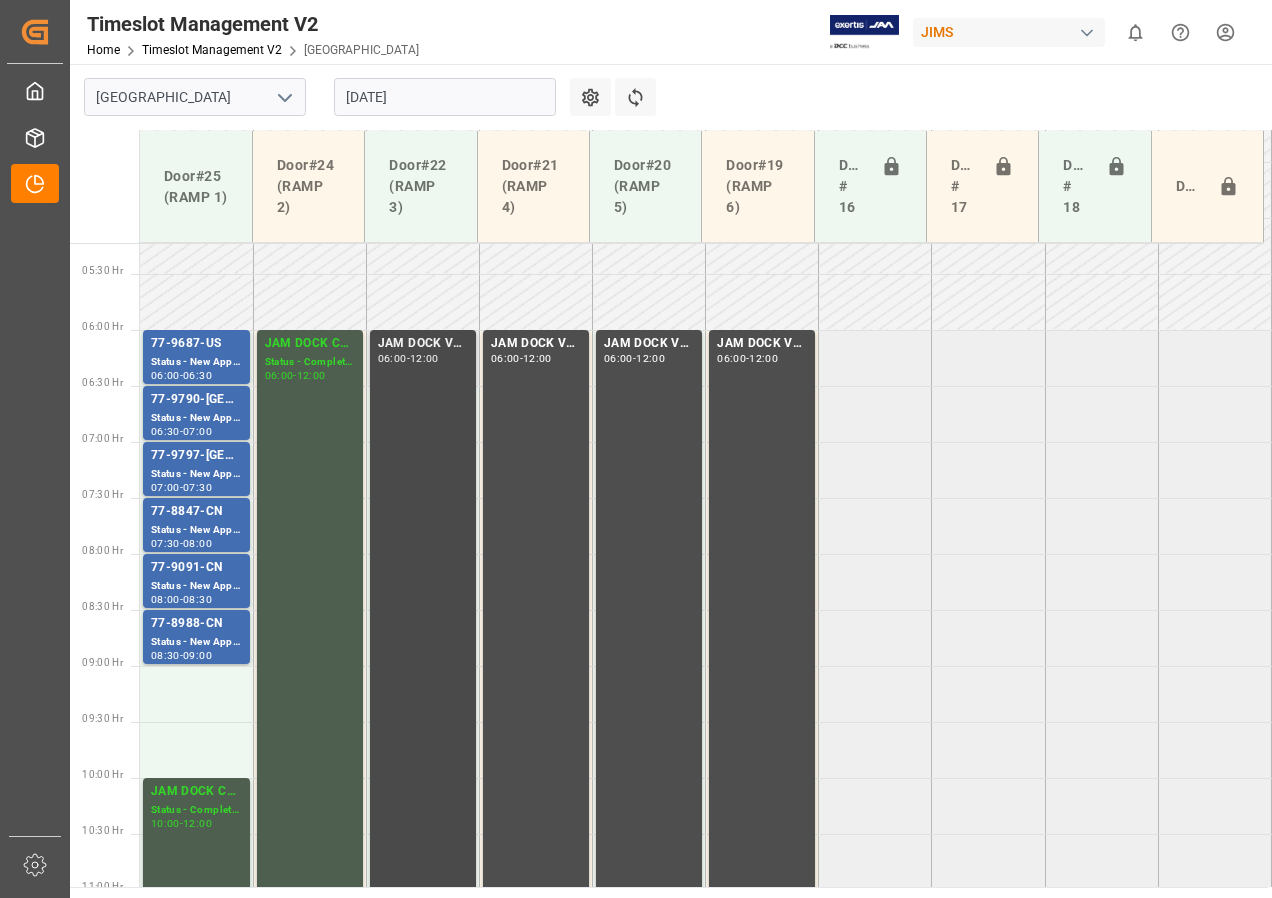 scroll, scrollTop: 385, scrollLeft: 0, axis: vertical 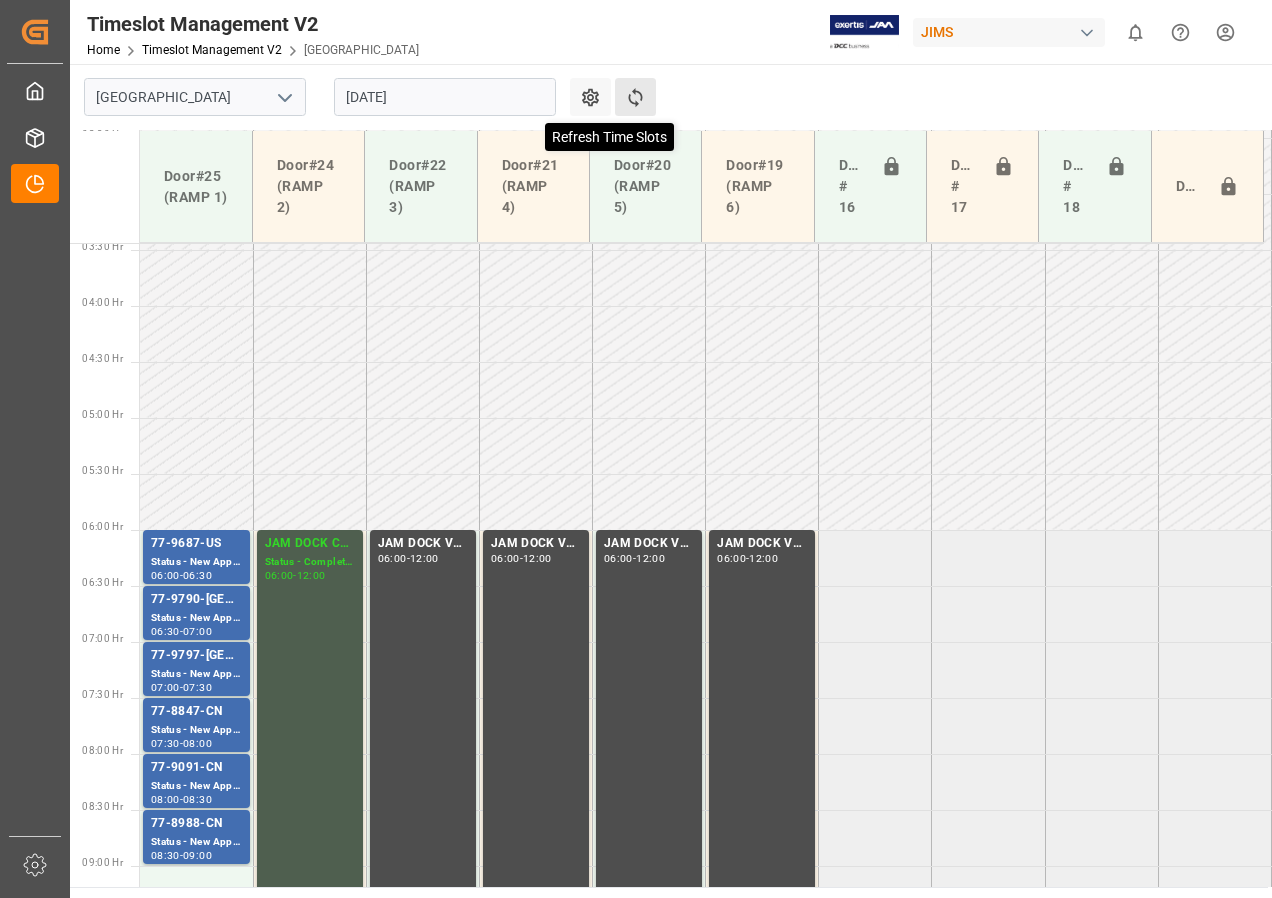 click 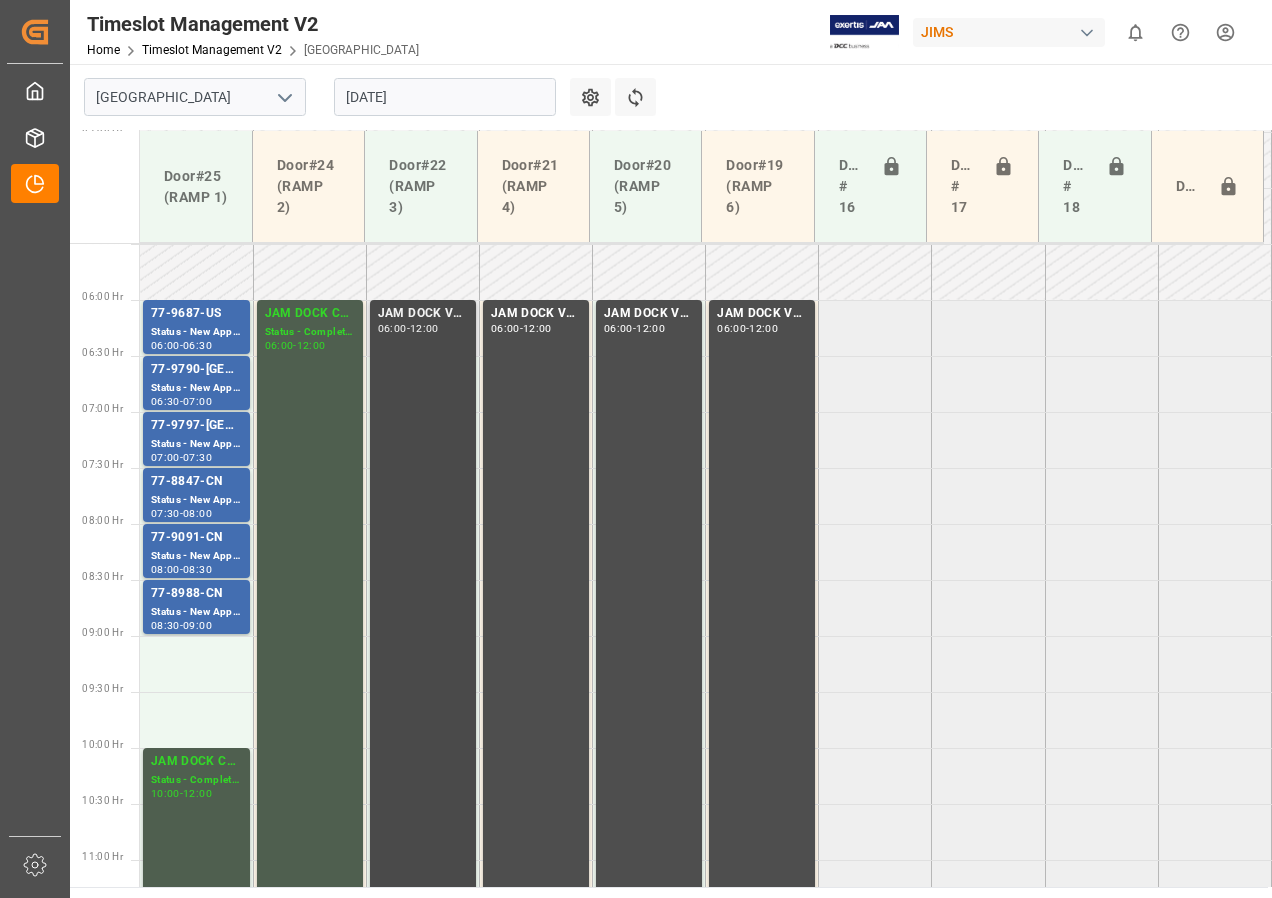scroll, scrollTop: 585, scrollLeft: 0, axis: vertical 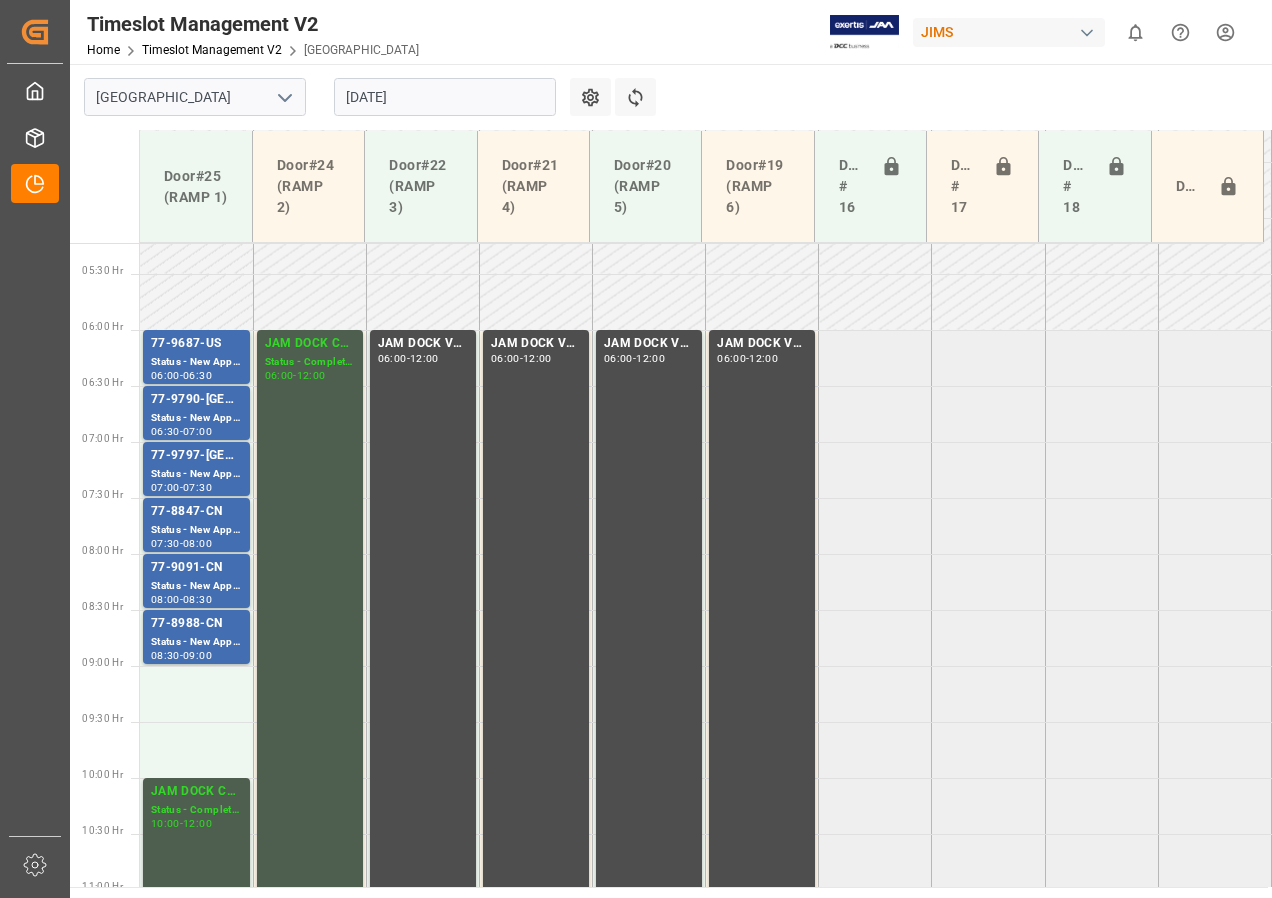 click on "[DATE]" at bounding box center [445, 97] 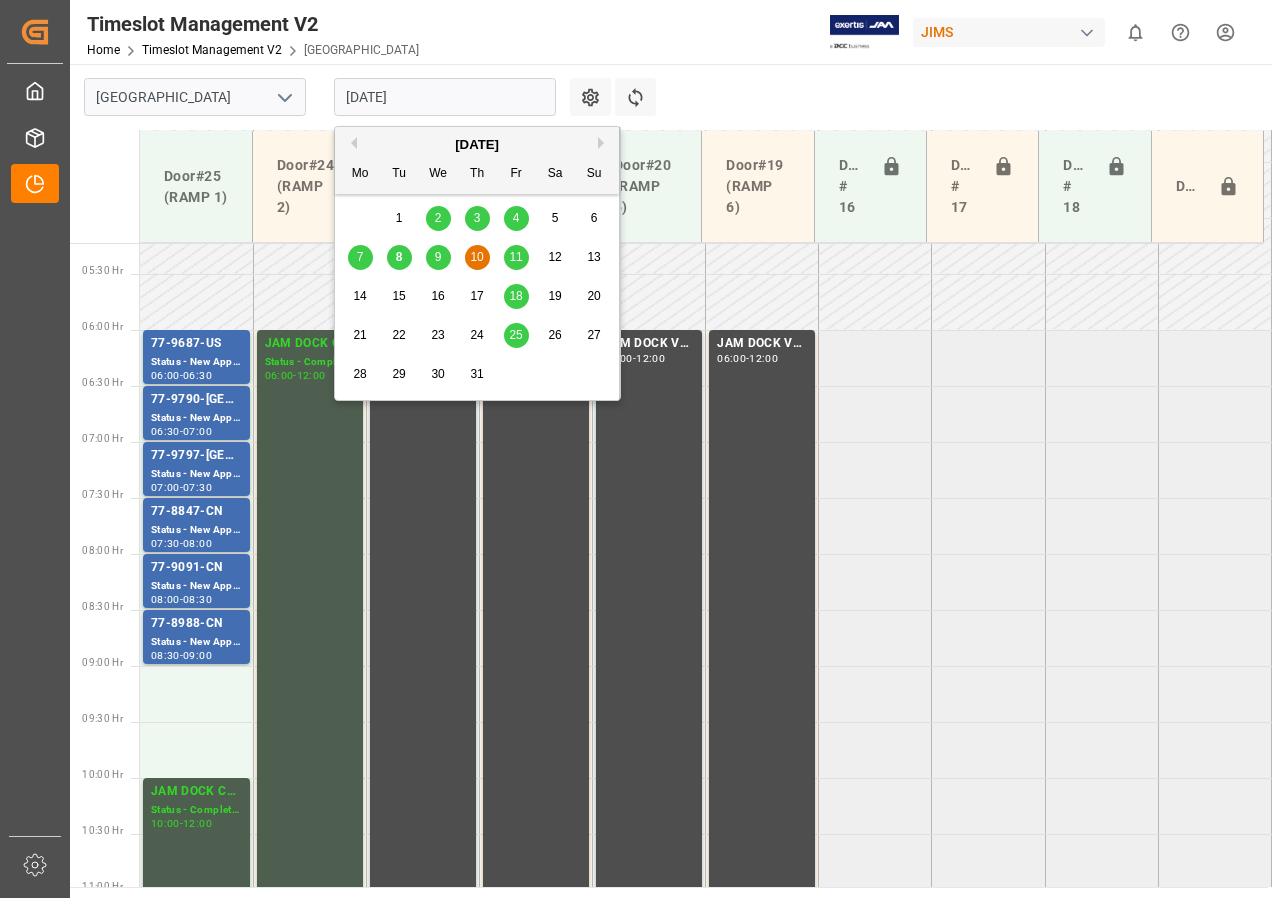 click on "10" at bounding box center (476, 257) 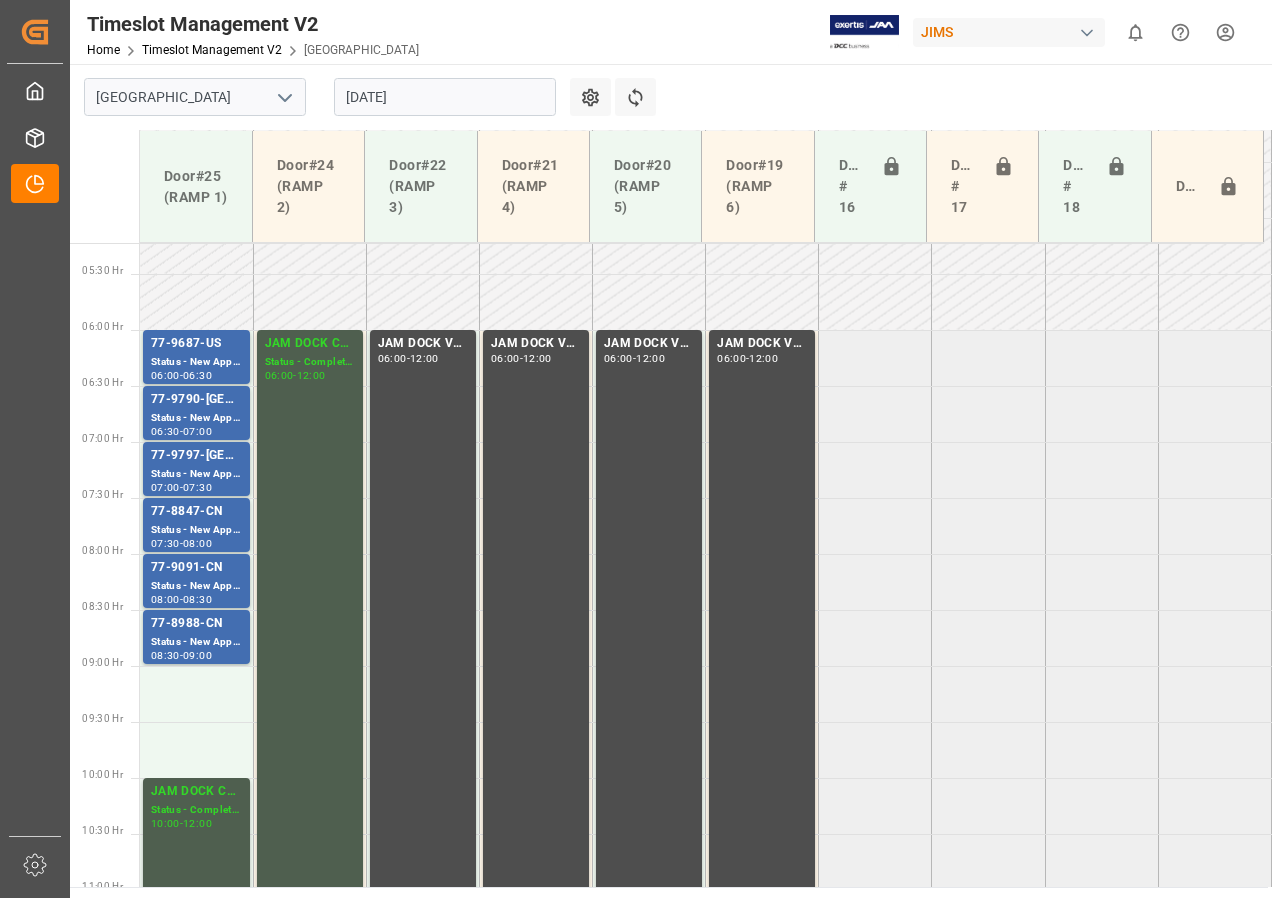click on "[DATE]" at bounding box center [445, 97] 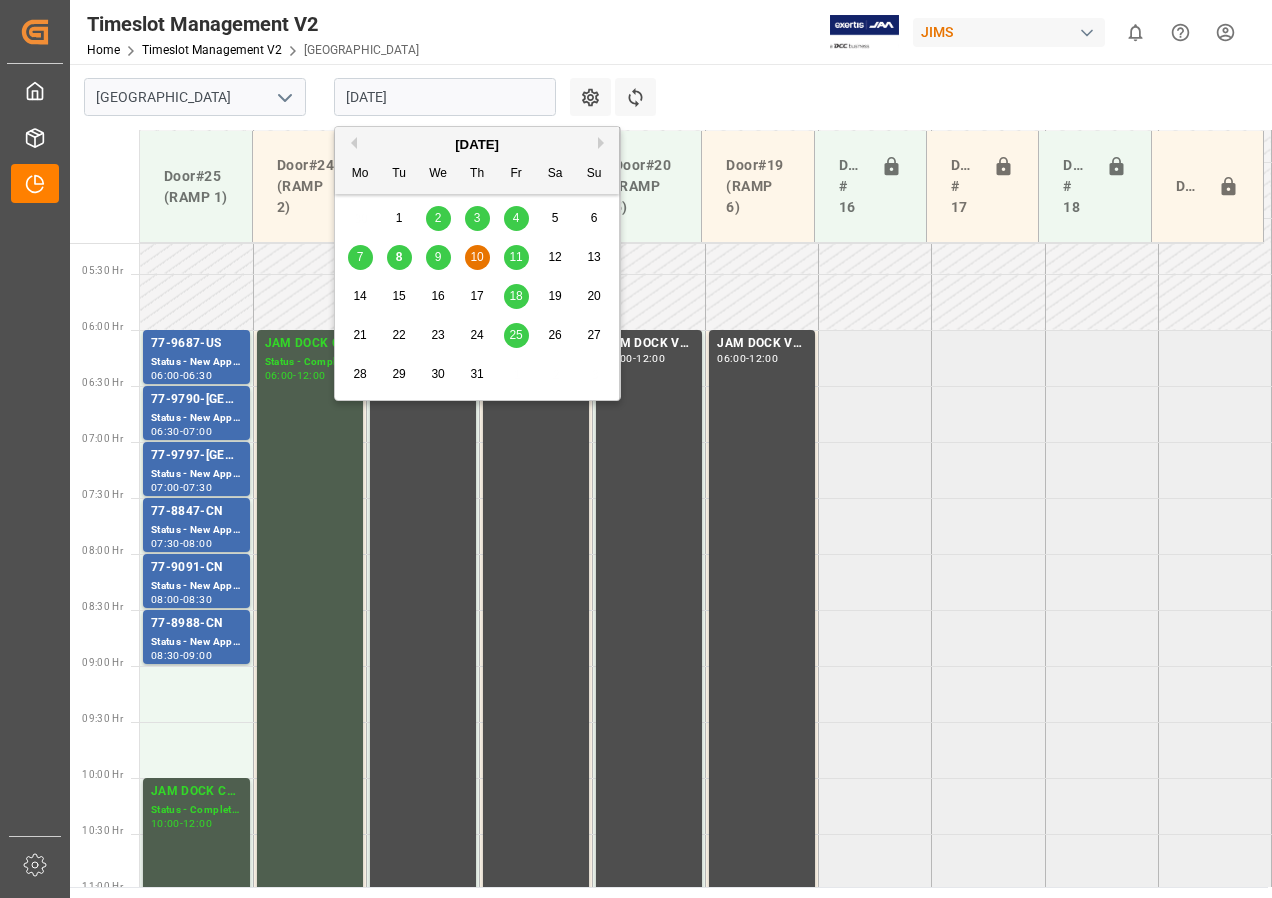 click on "9" at bounding box center [438, 258] 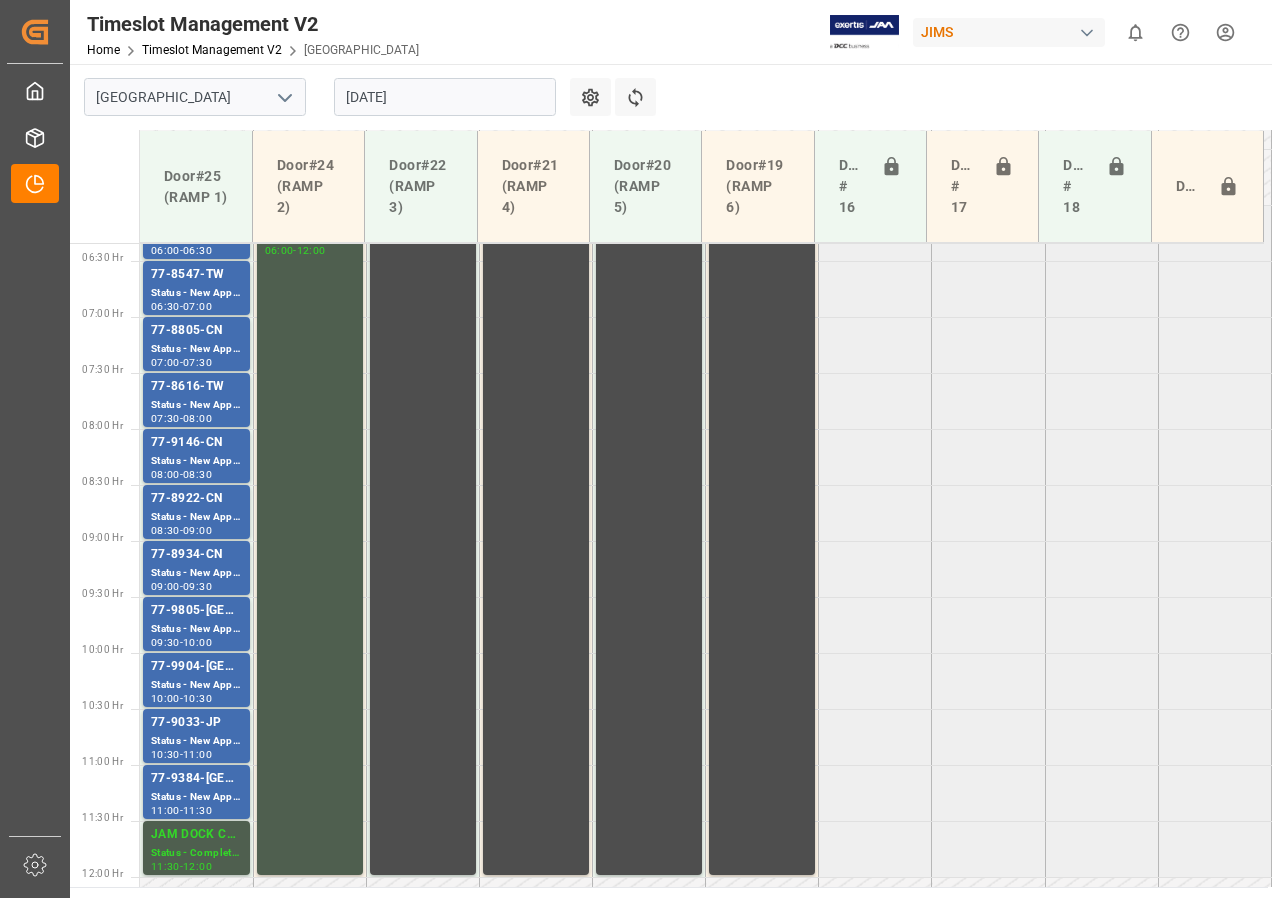 scroll, scrollTop: 685, scrollLeft: 0, axis: vertical 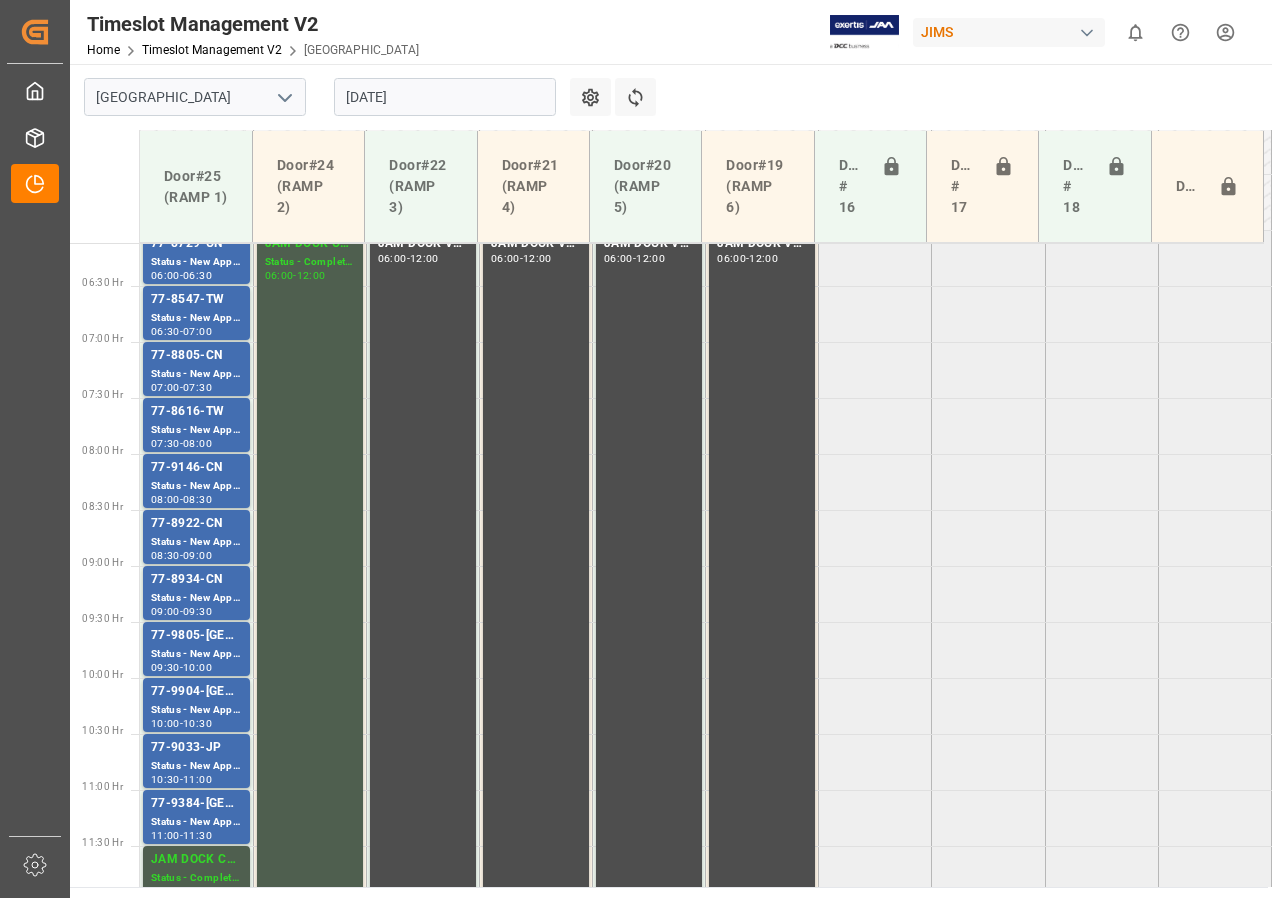 click on "[DATE]" at bounding box center [445, 97] 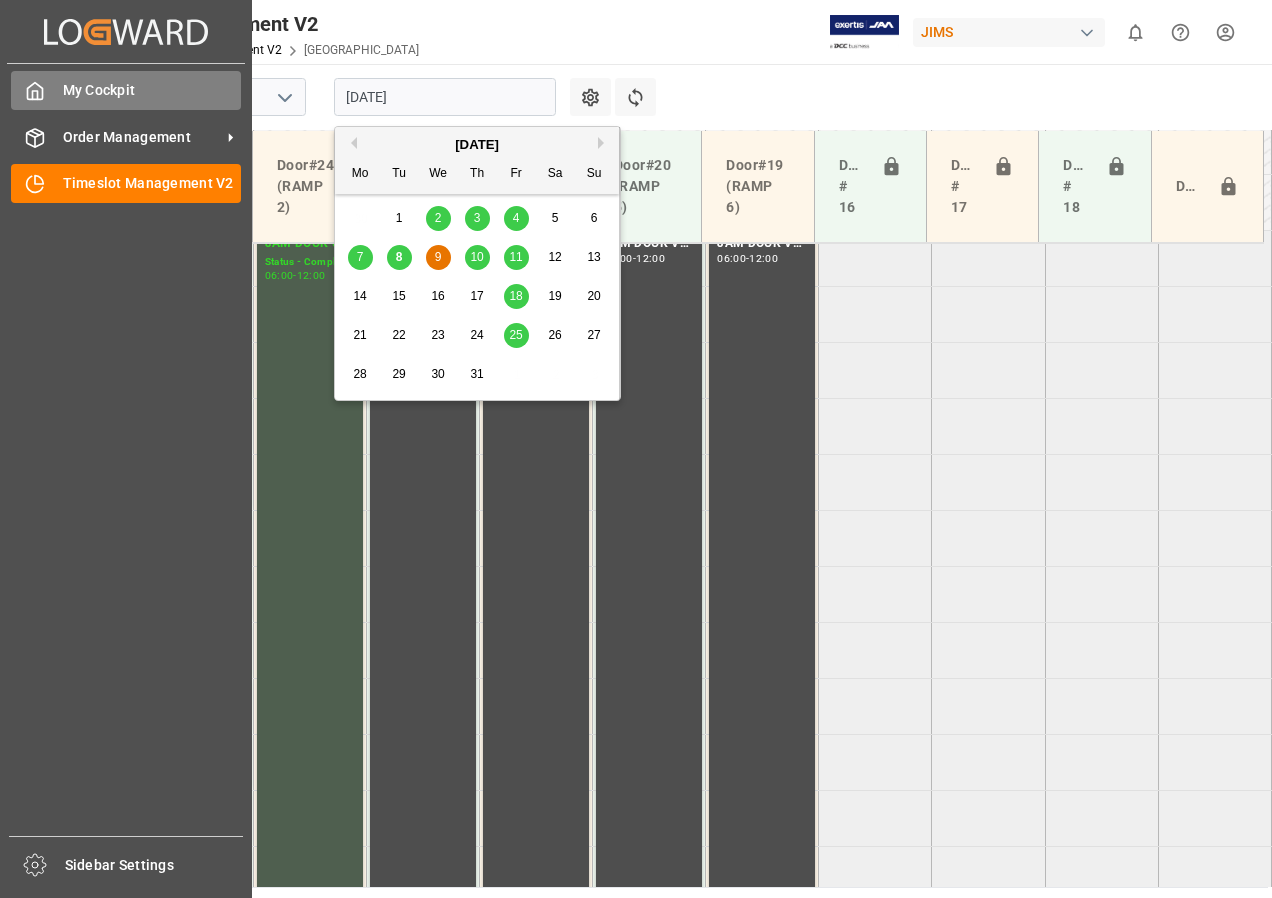 click on "My Cockpit" at bounding box center (152, 90) 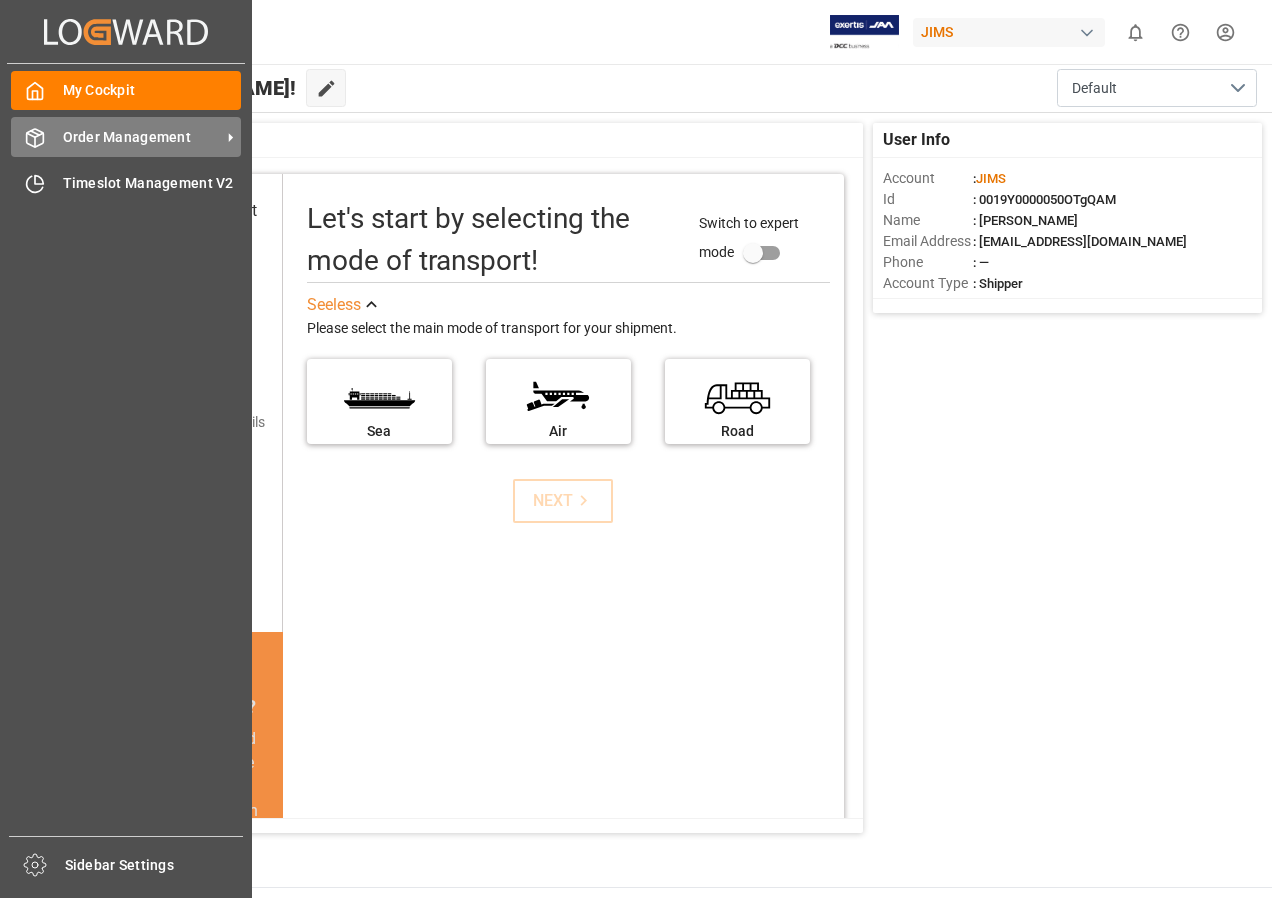 click on "Order Management" at bounding box center [142, 137] 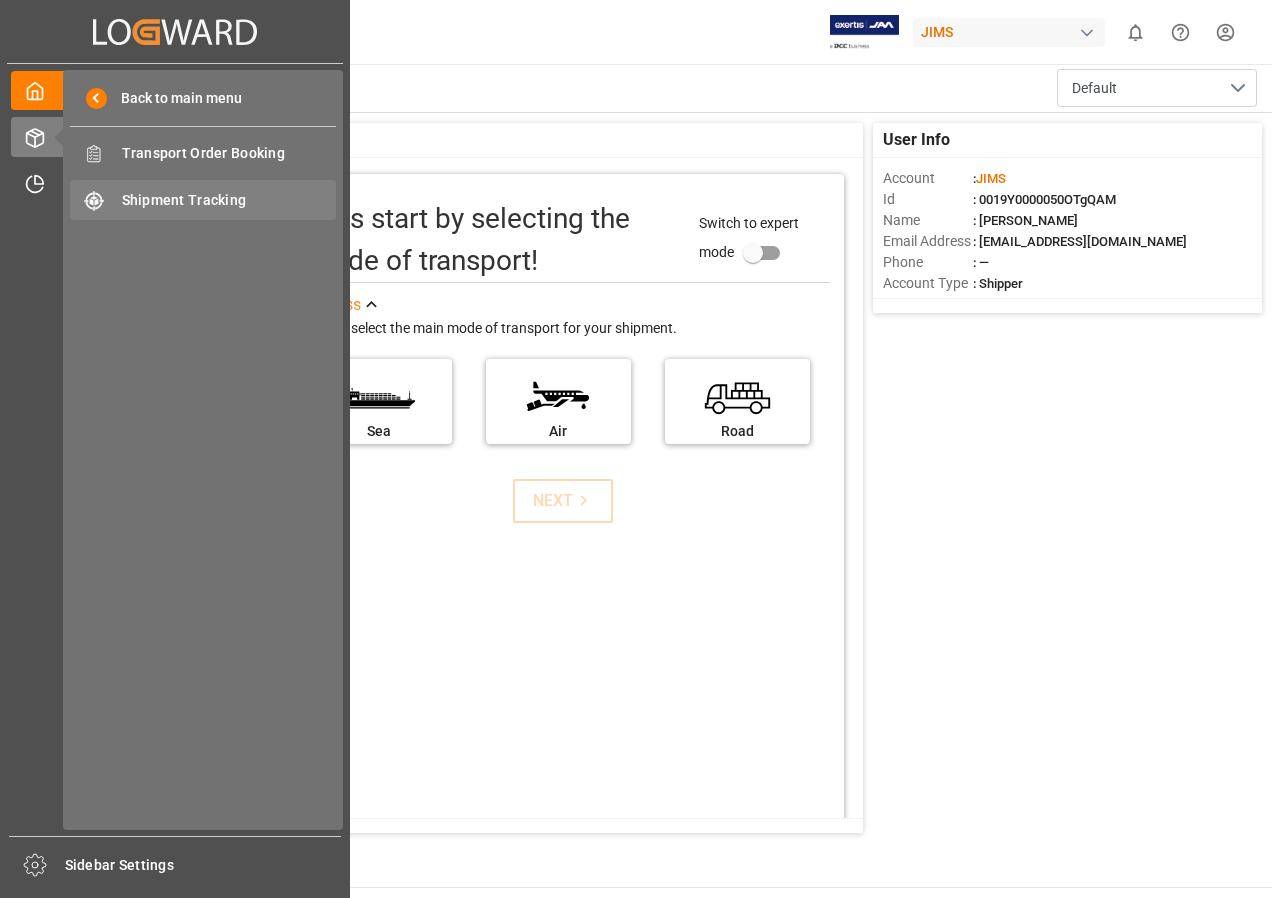 click on "Shipment Tracking" at bounding box center [229, 200] 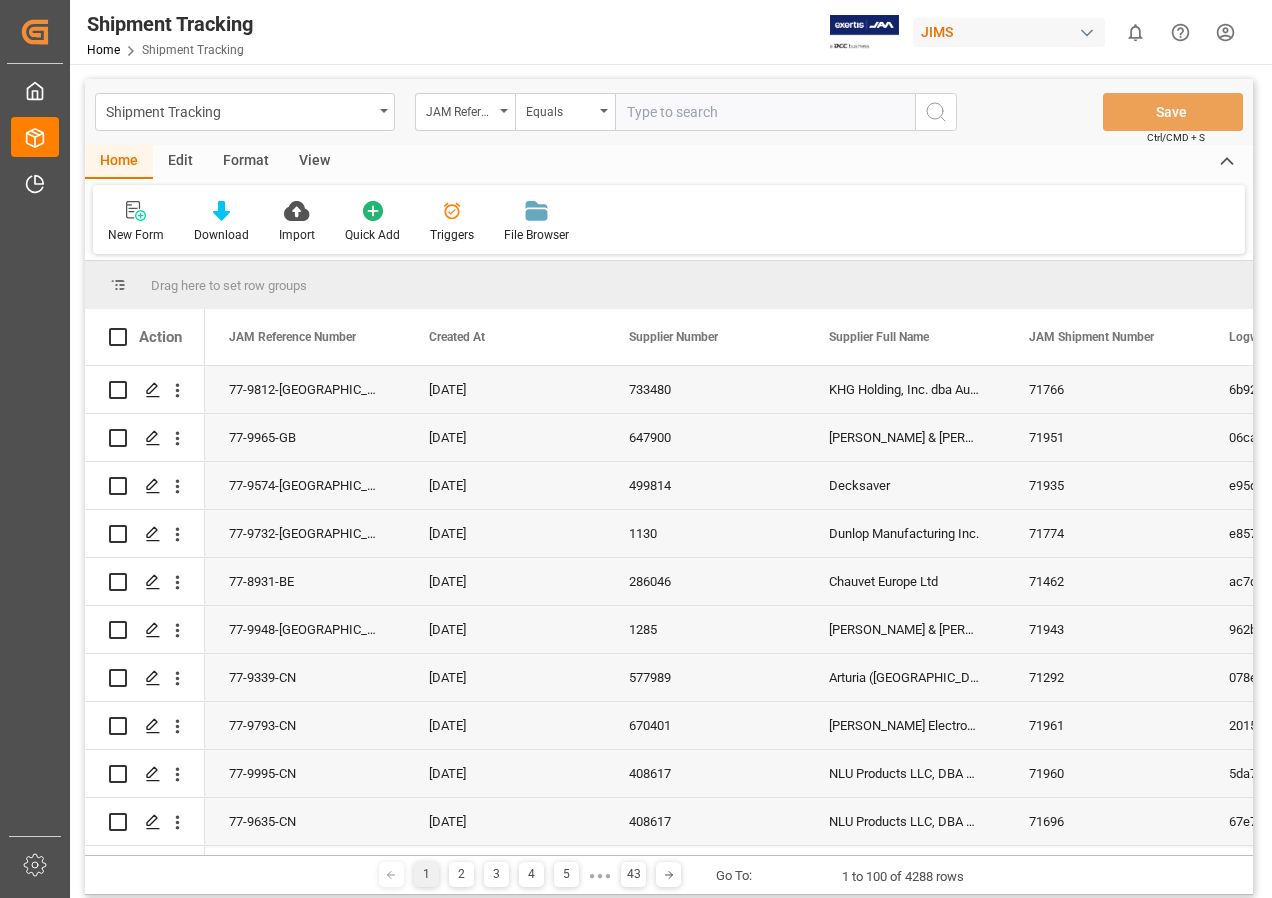 click on "View" at bounding box center (314, 162) 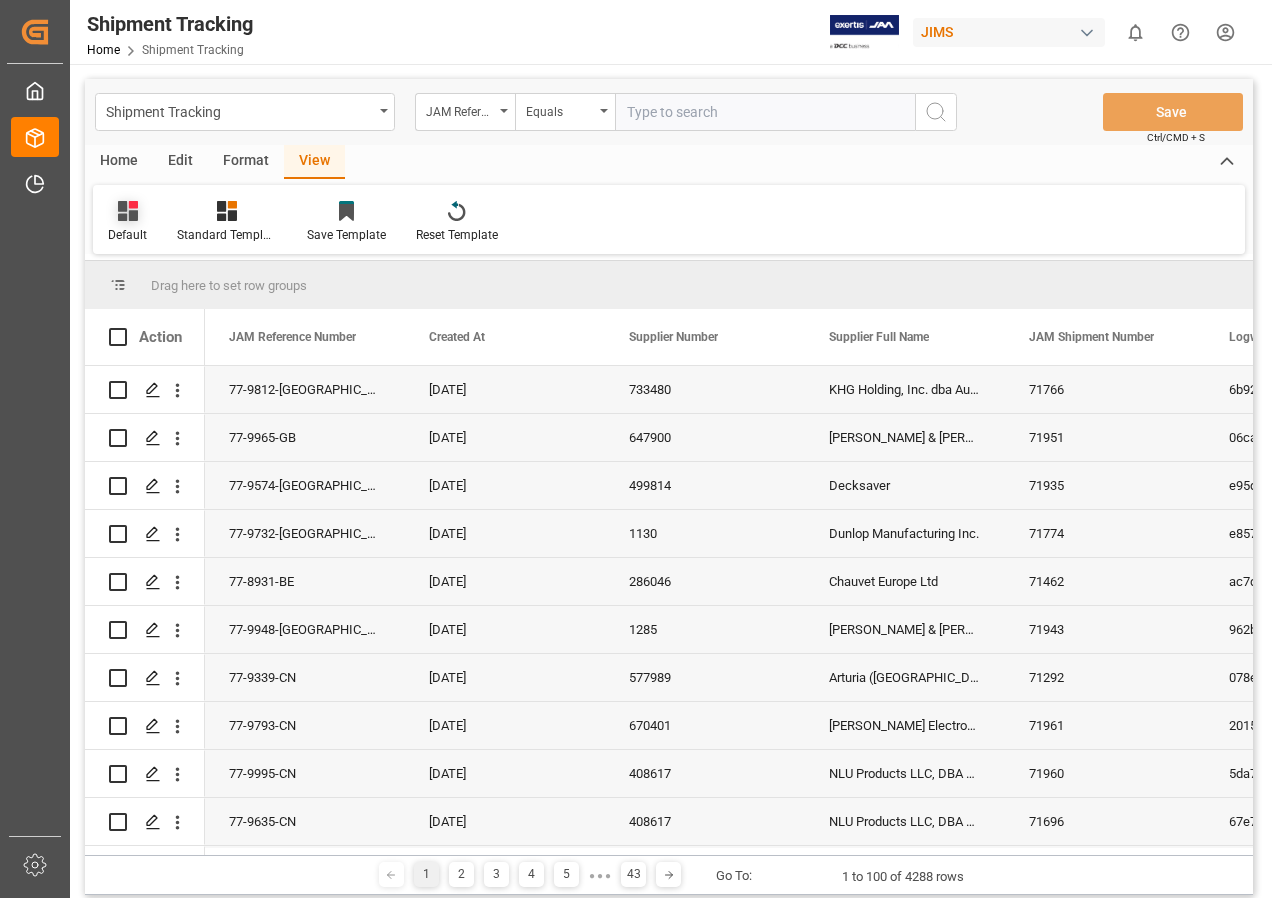 click 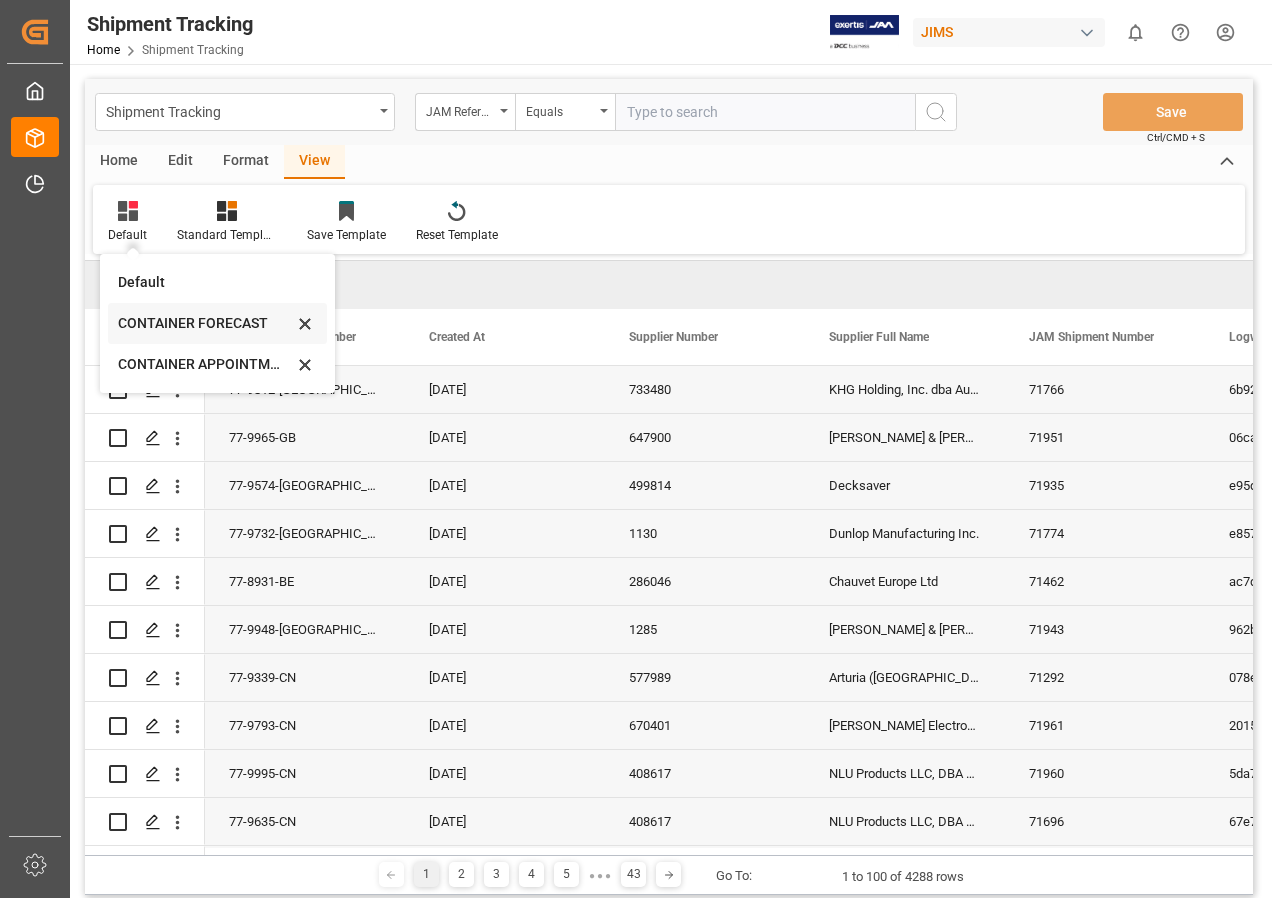 click on "CONTAINER FORECAST" at bounding box center (205, 323) 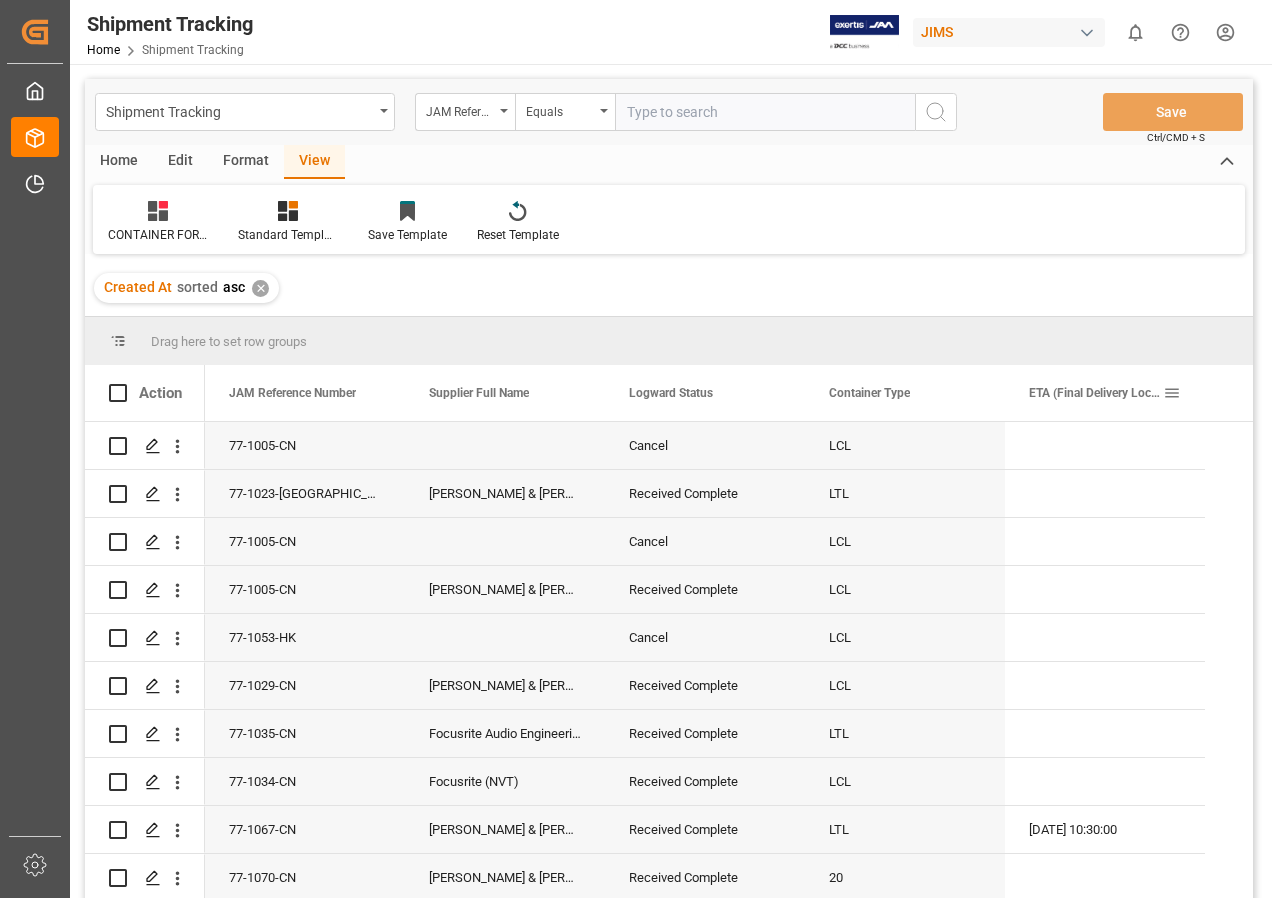 click at bounding box center (1172, 393) 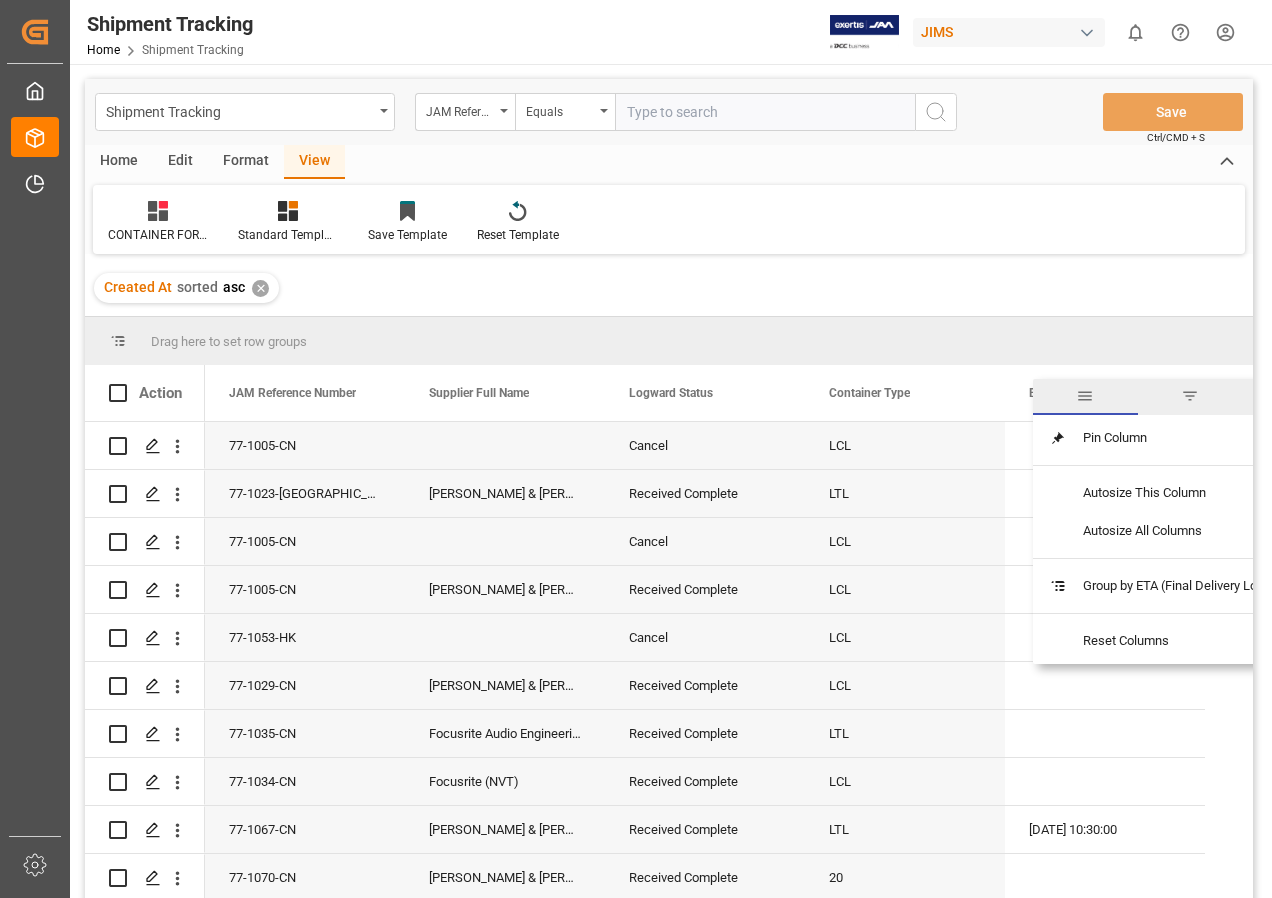 click at bounding box center (1190, 396) 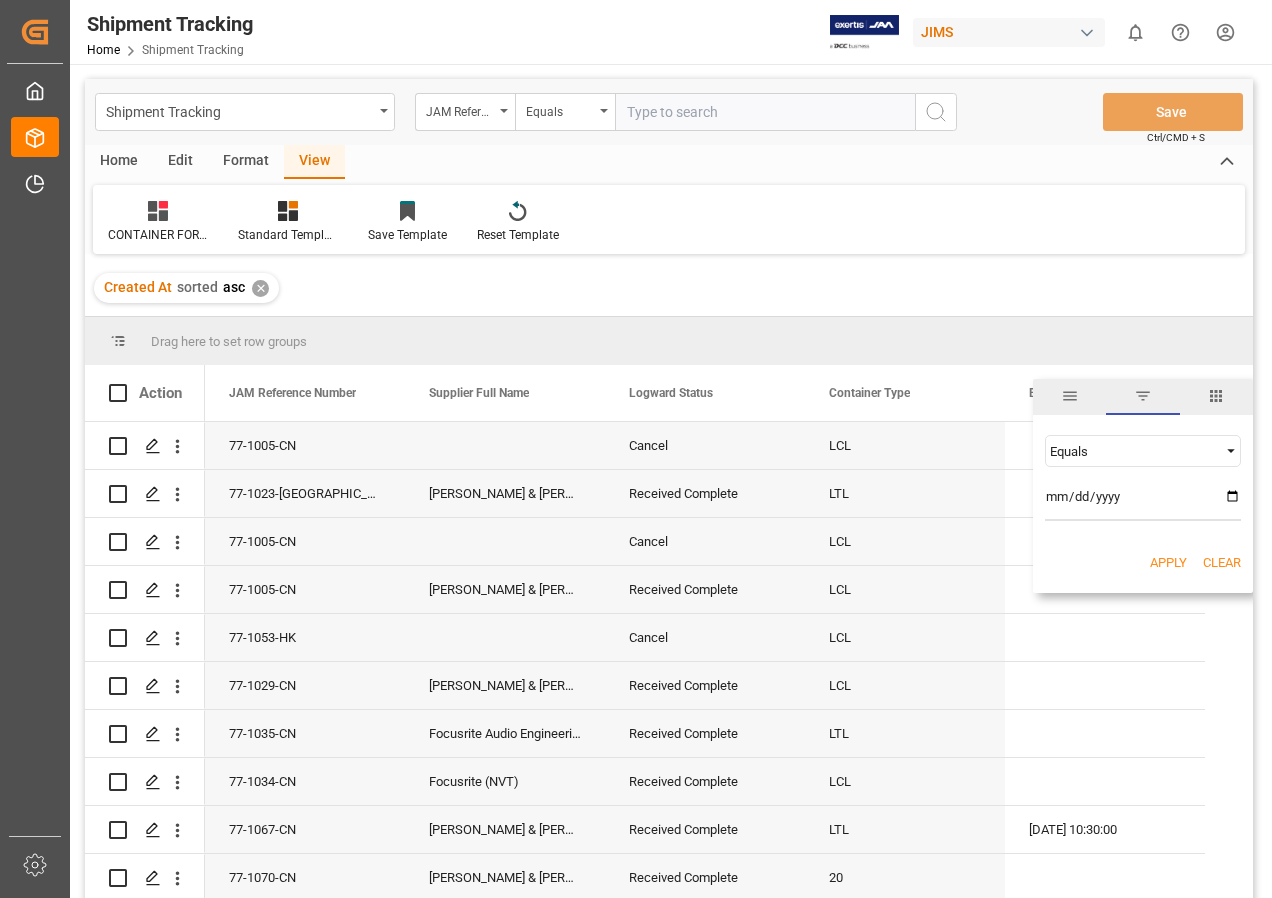 click at bounding box center [1231, 451] 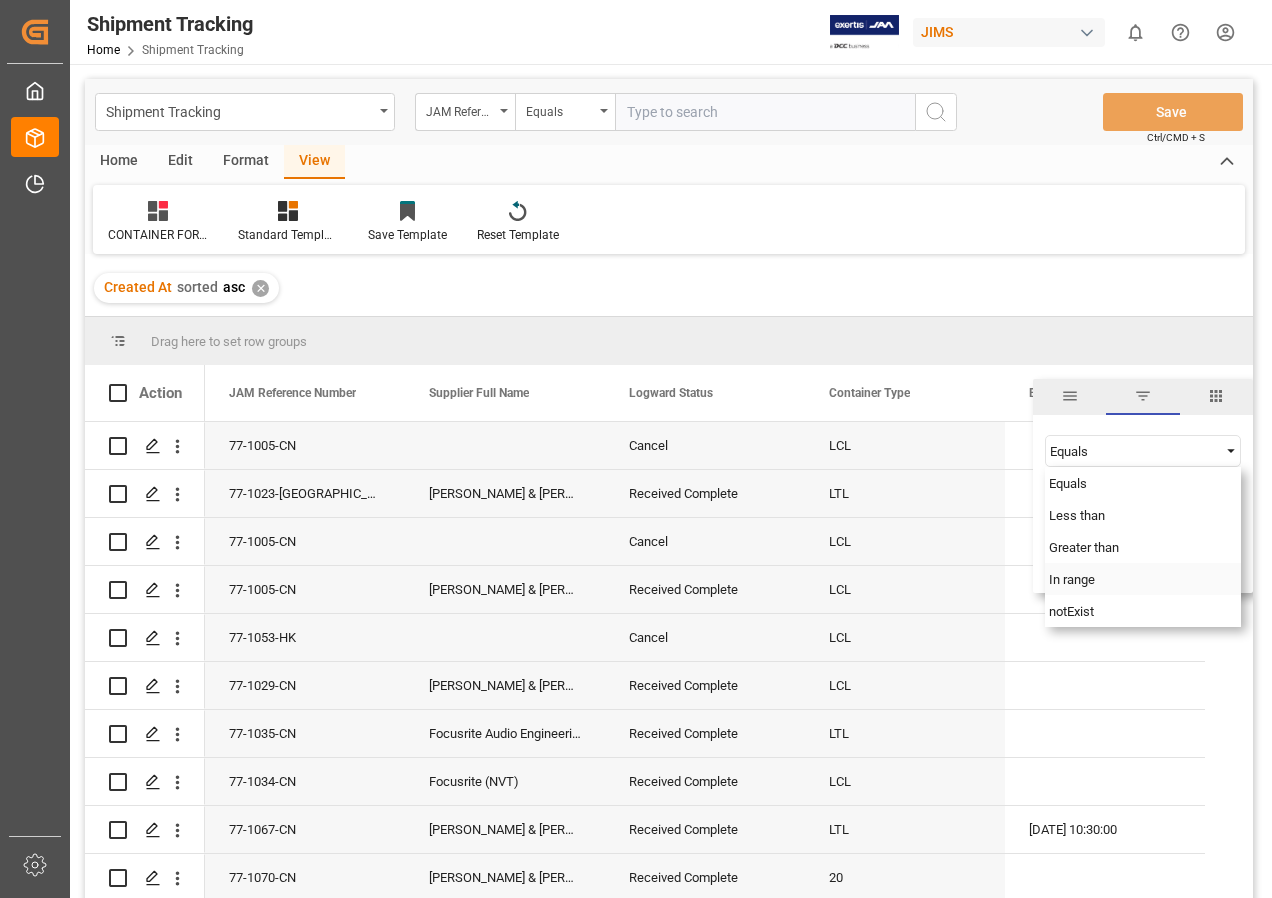 click on "In range" at bounding box center (1072, 579) 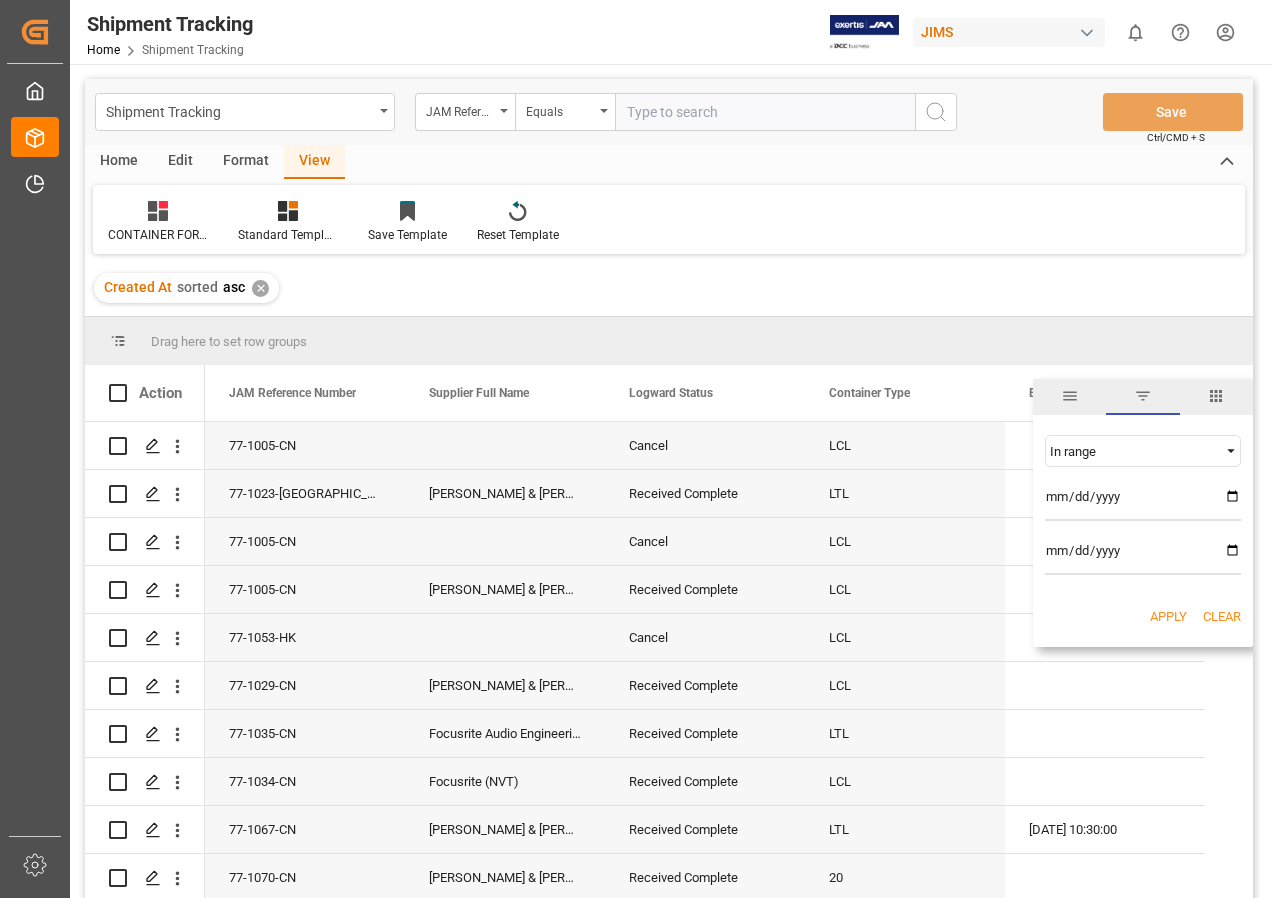 click at bounding box center (1143, 501) 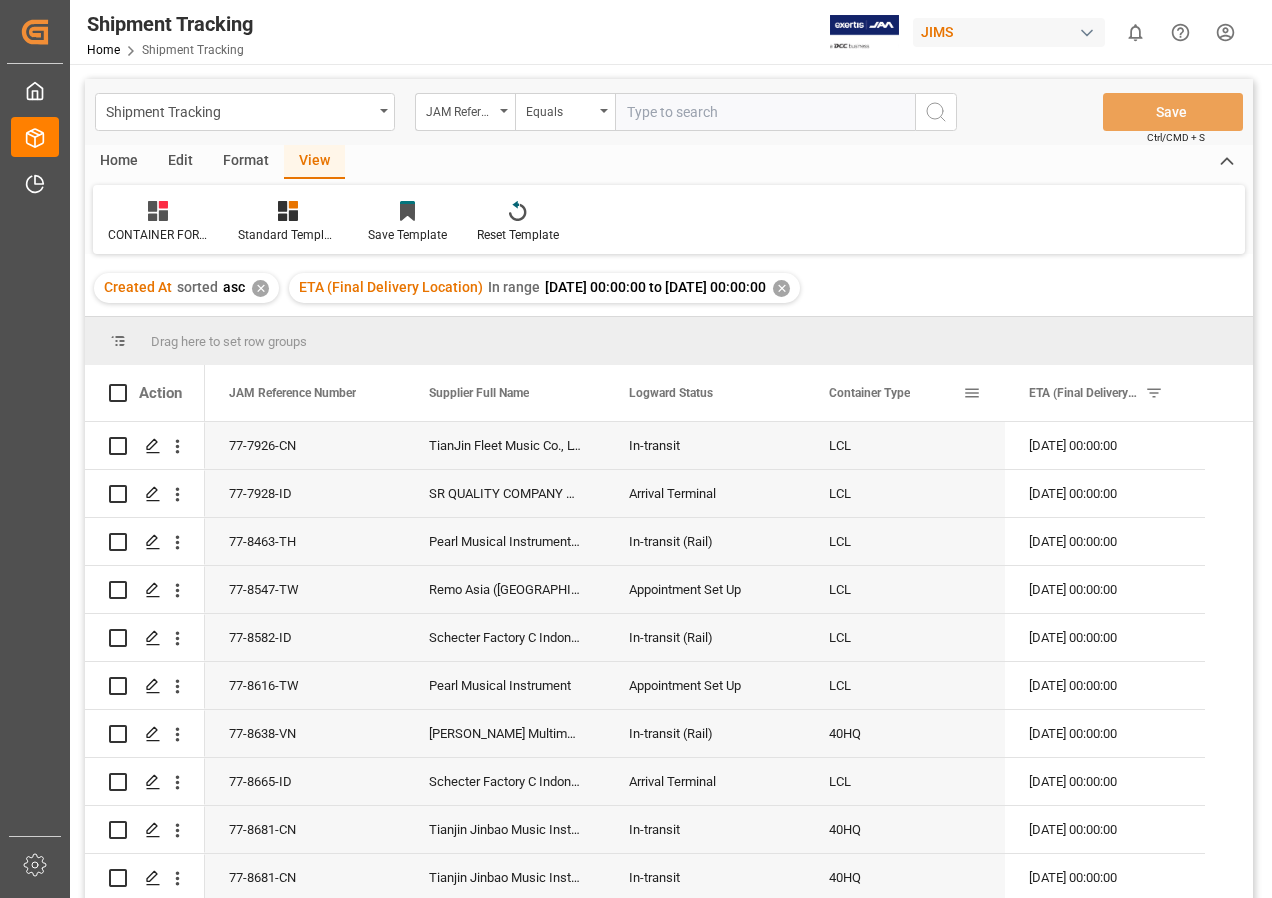 click at bounding box center (972, 393) 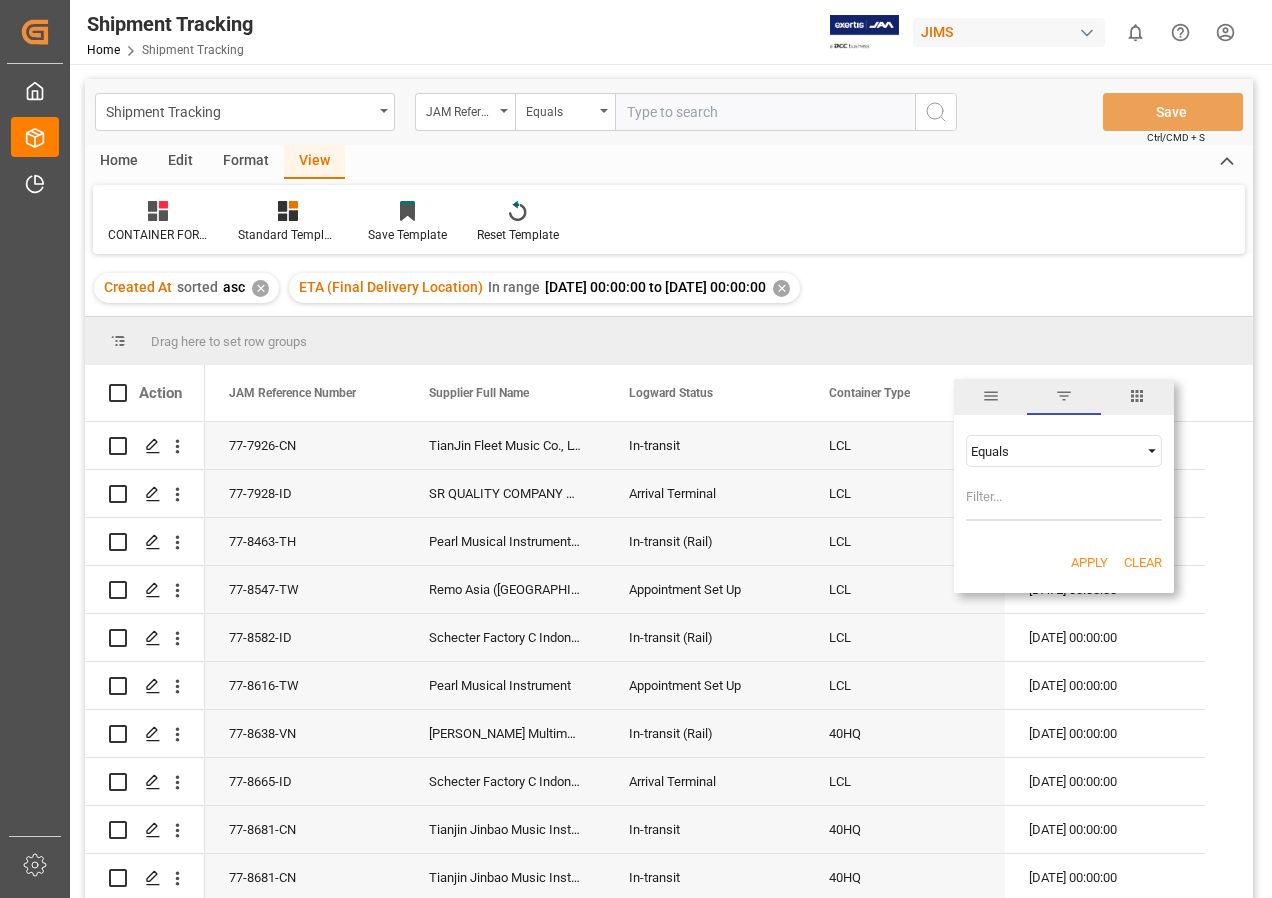 click on "Container Type" at bounding box center (869, 393) 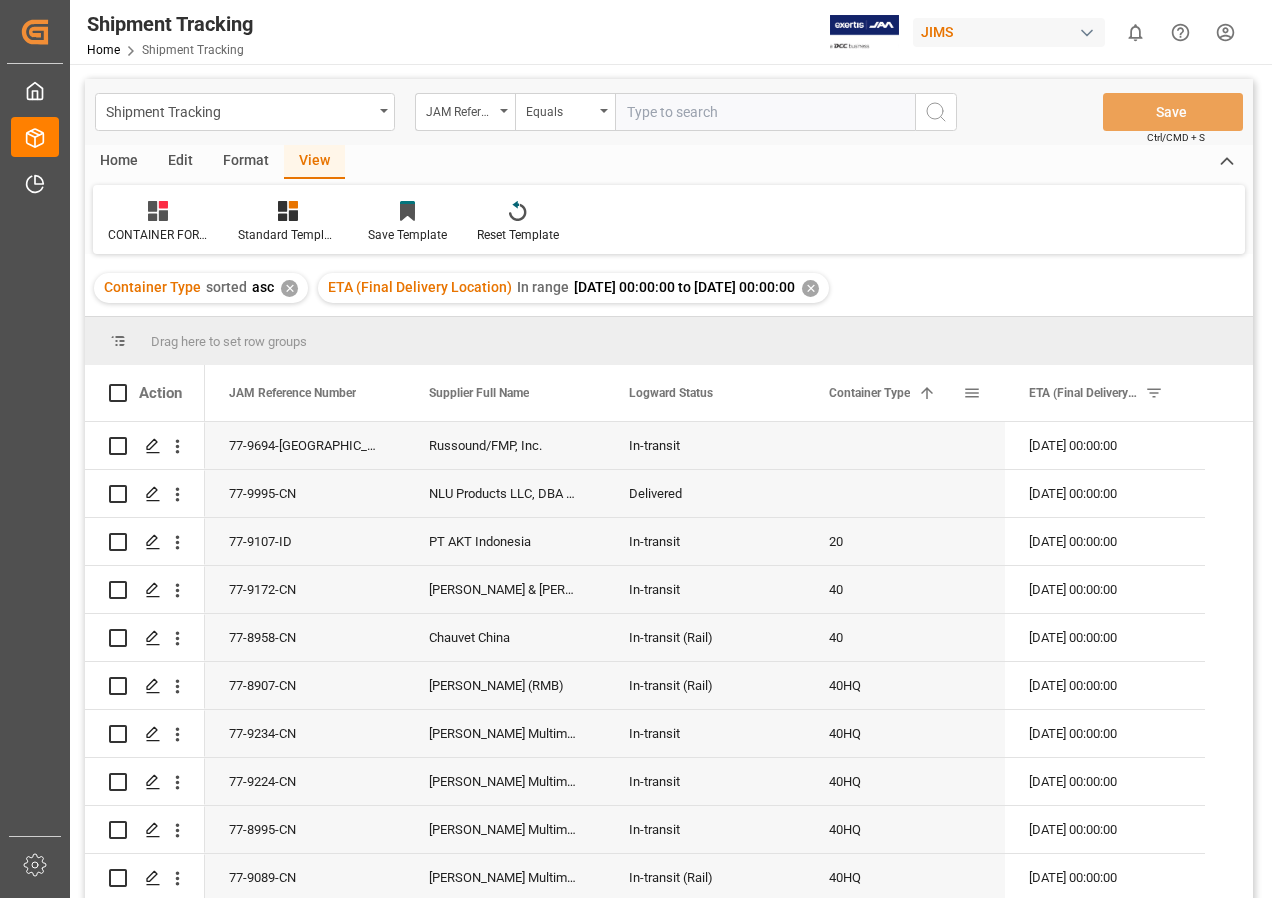 click at bounding box center (927, 393) 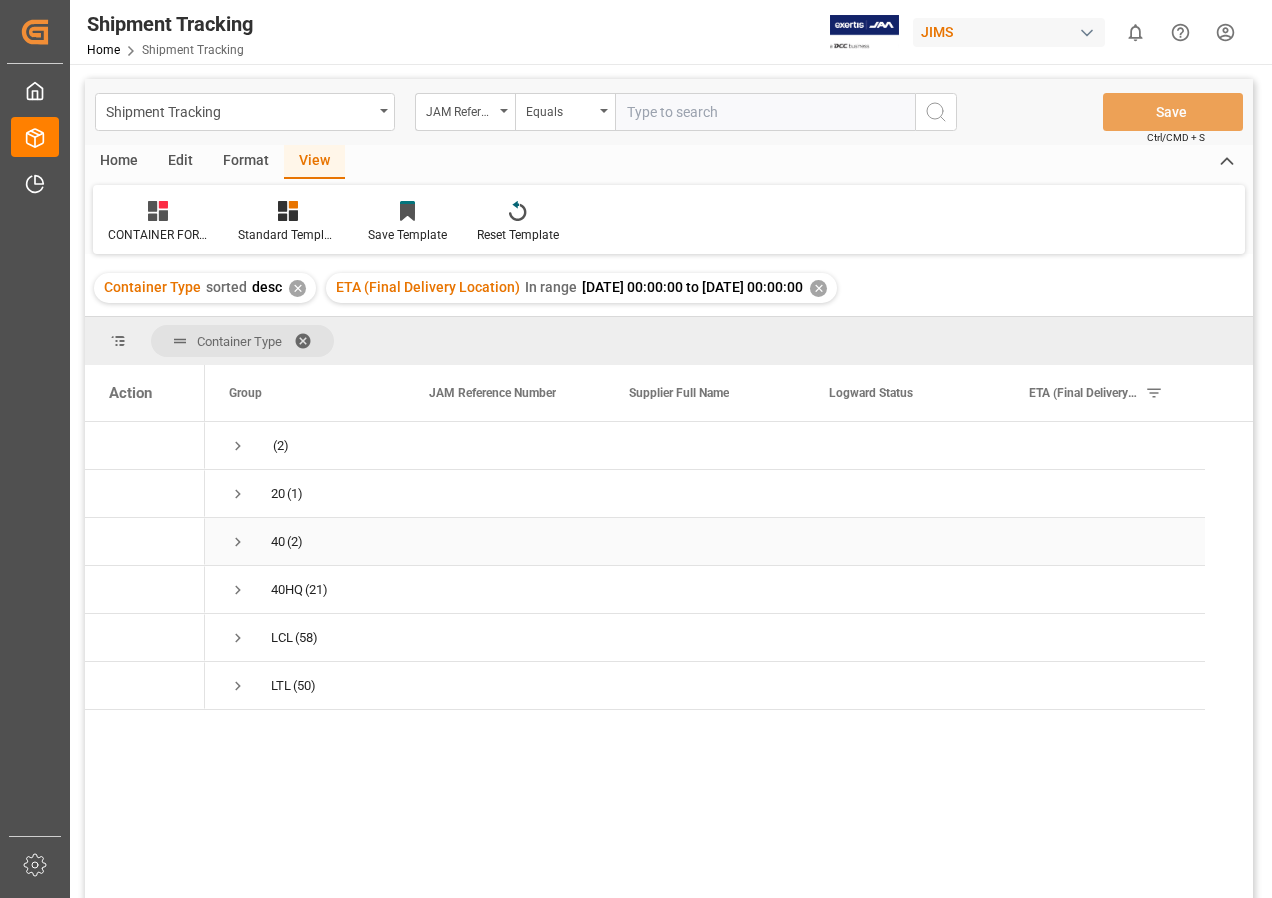 click at bounding box center (238, 542) 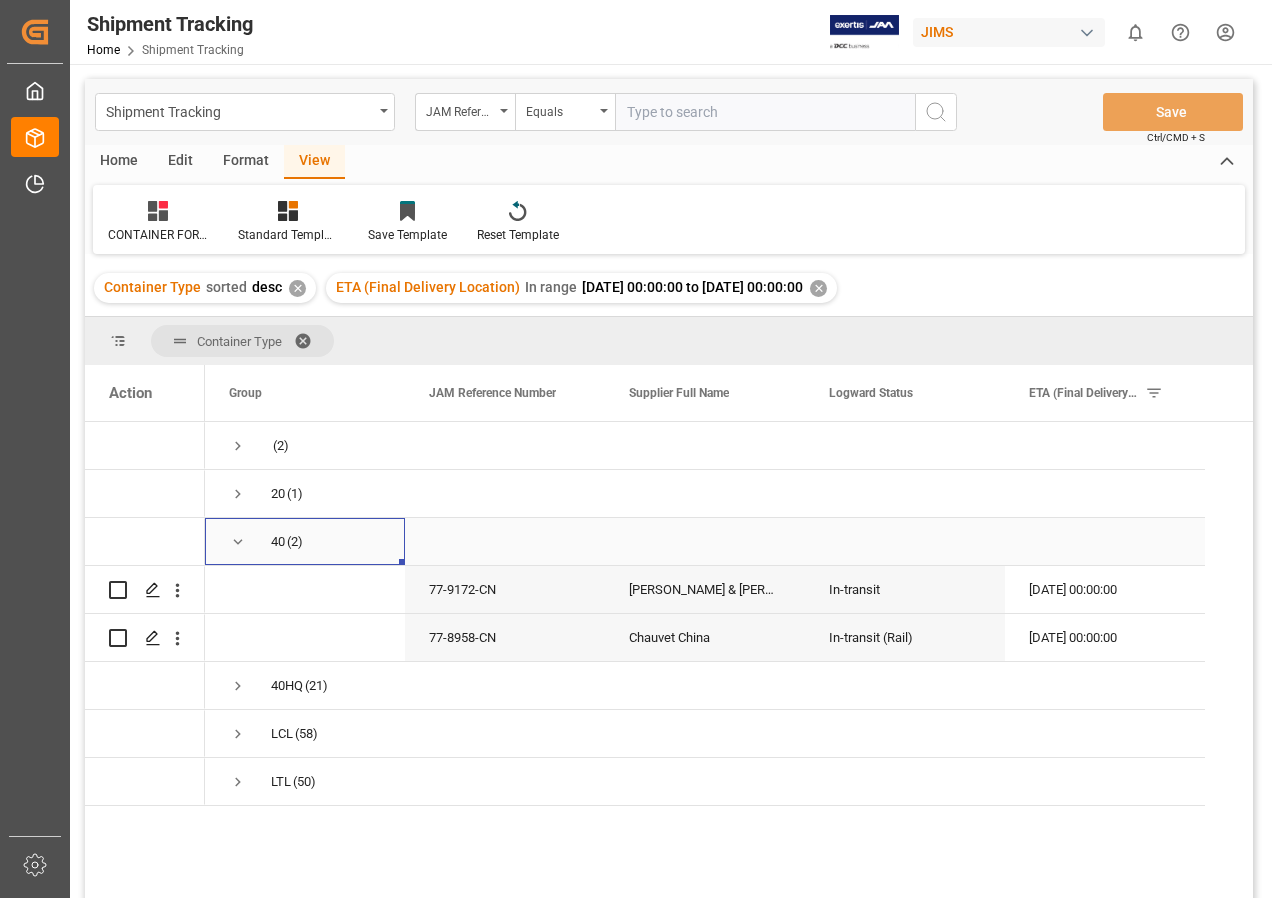 click at bounding box center (238, 542) 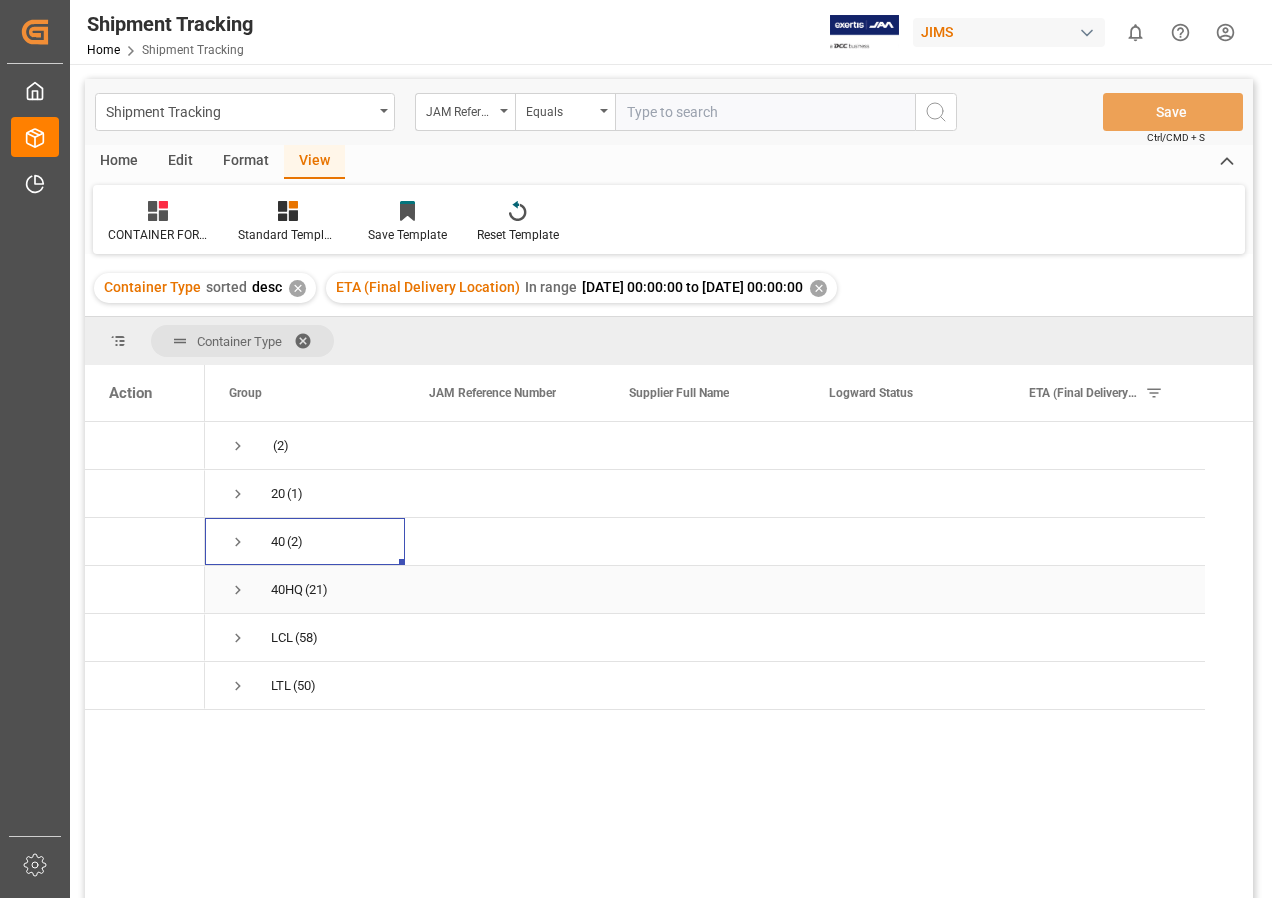 click at bounding box center (238, 590) 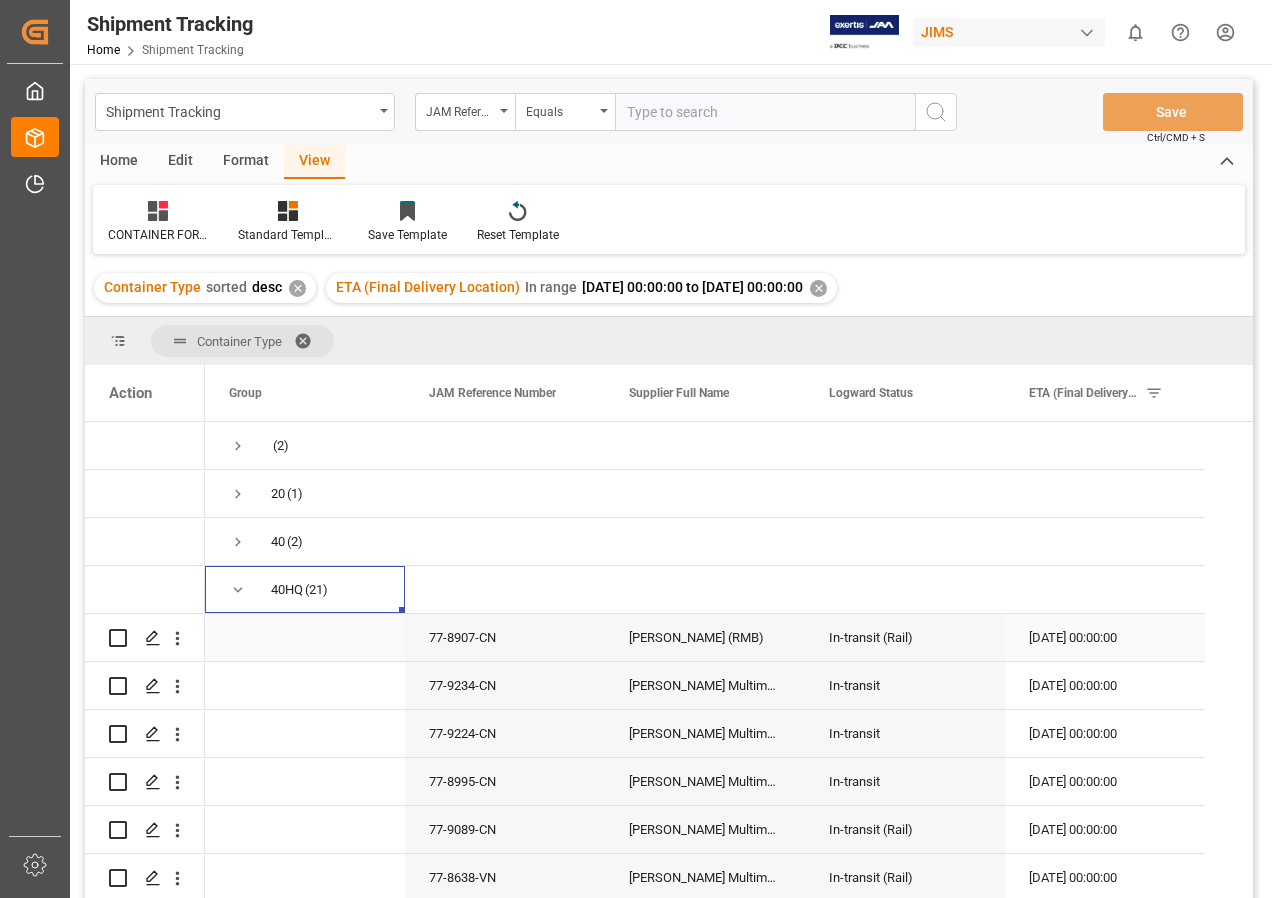 scroll, scrollTop: 7, scrollLeft: 0, axis: vertical 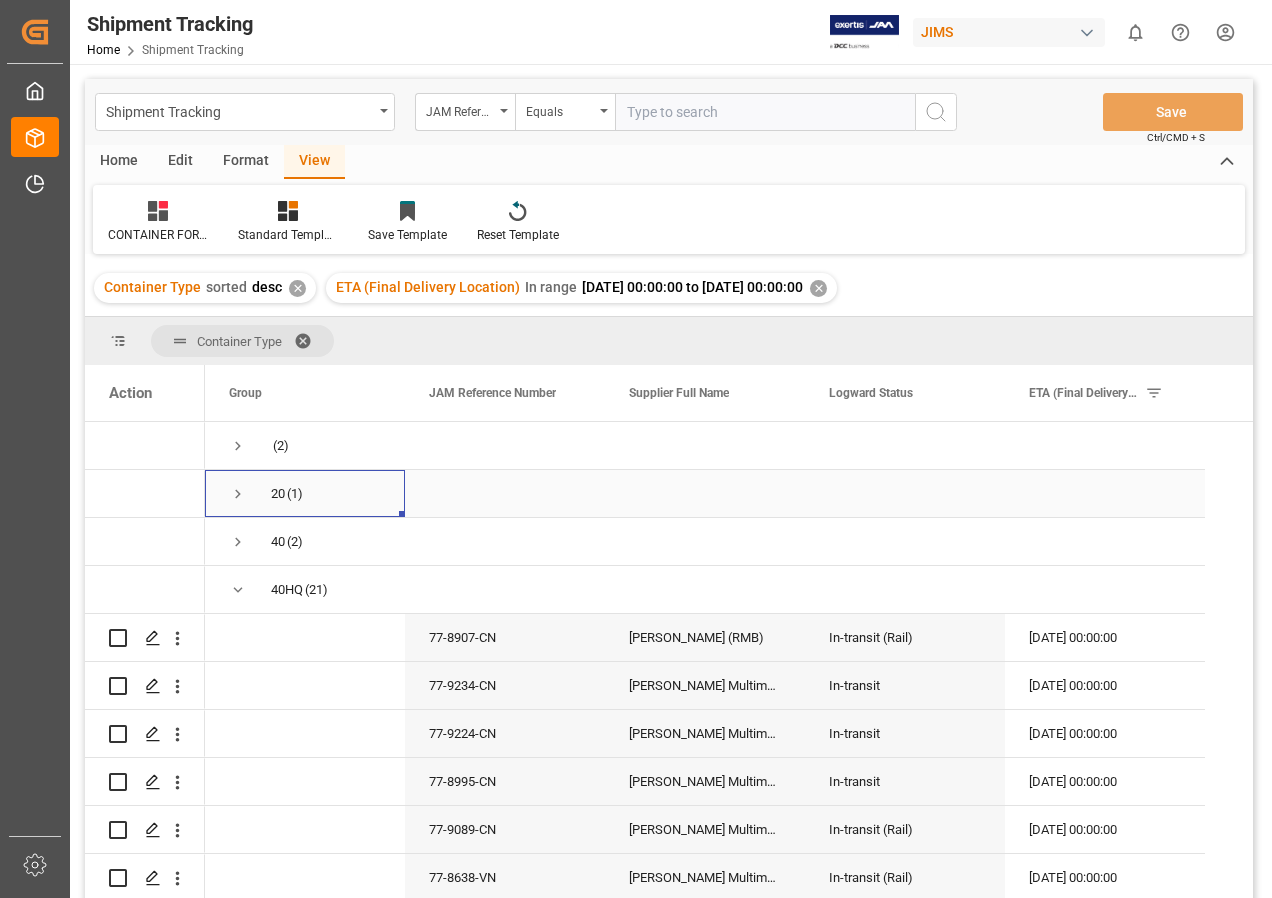 click at bounding box center (238, 494) 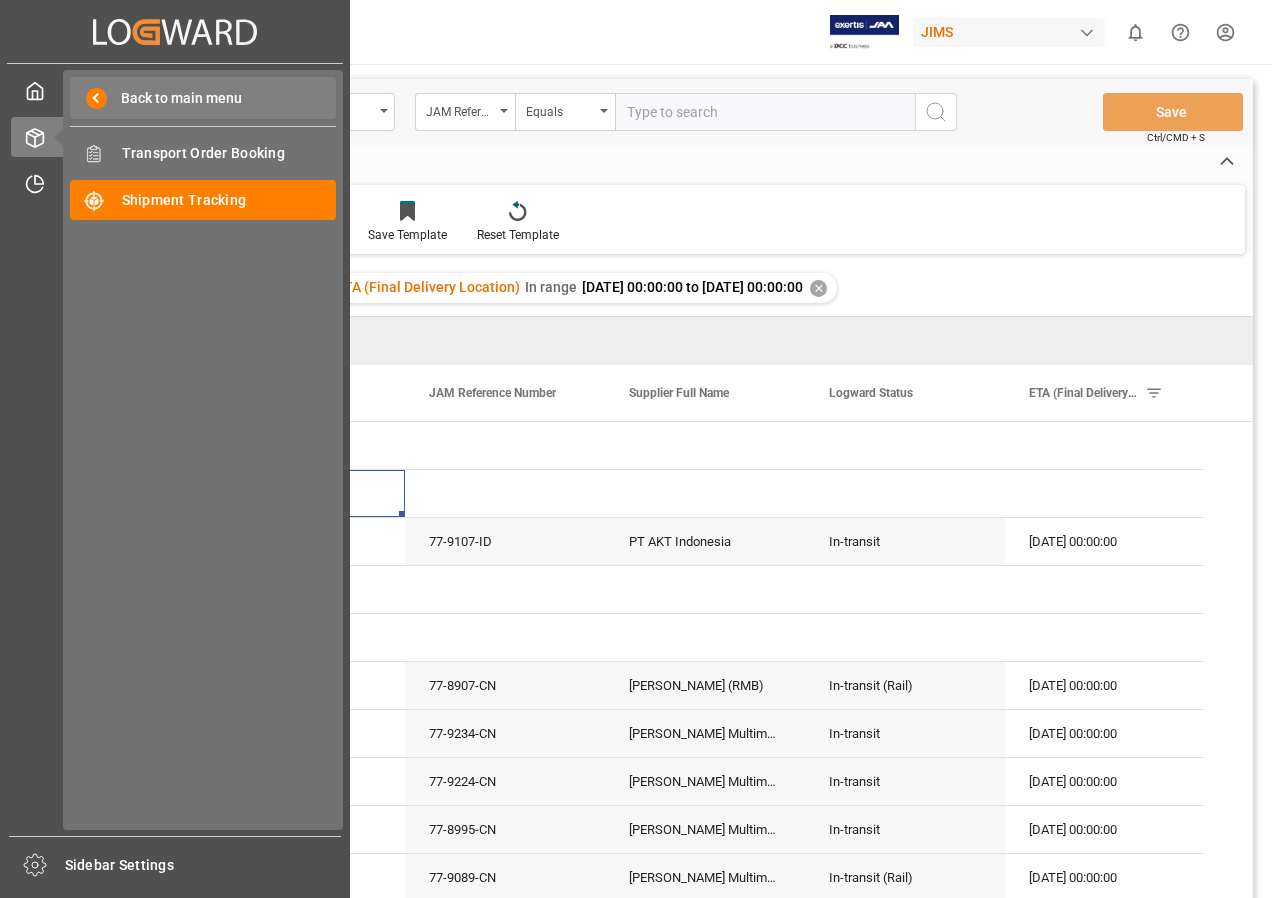 click on "Back to main menu" at bounding box center (174, 98) 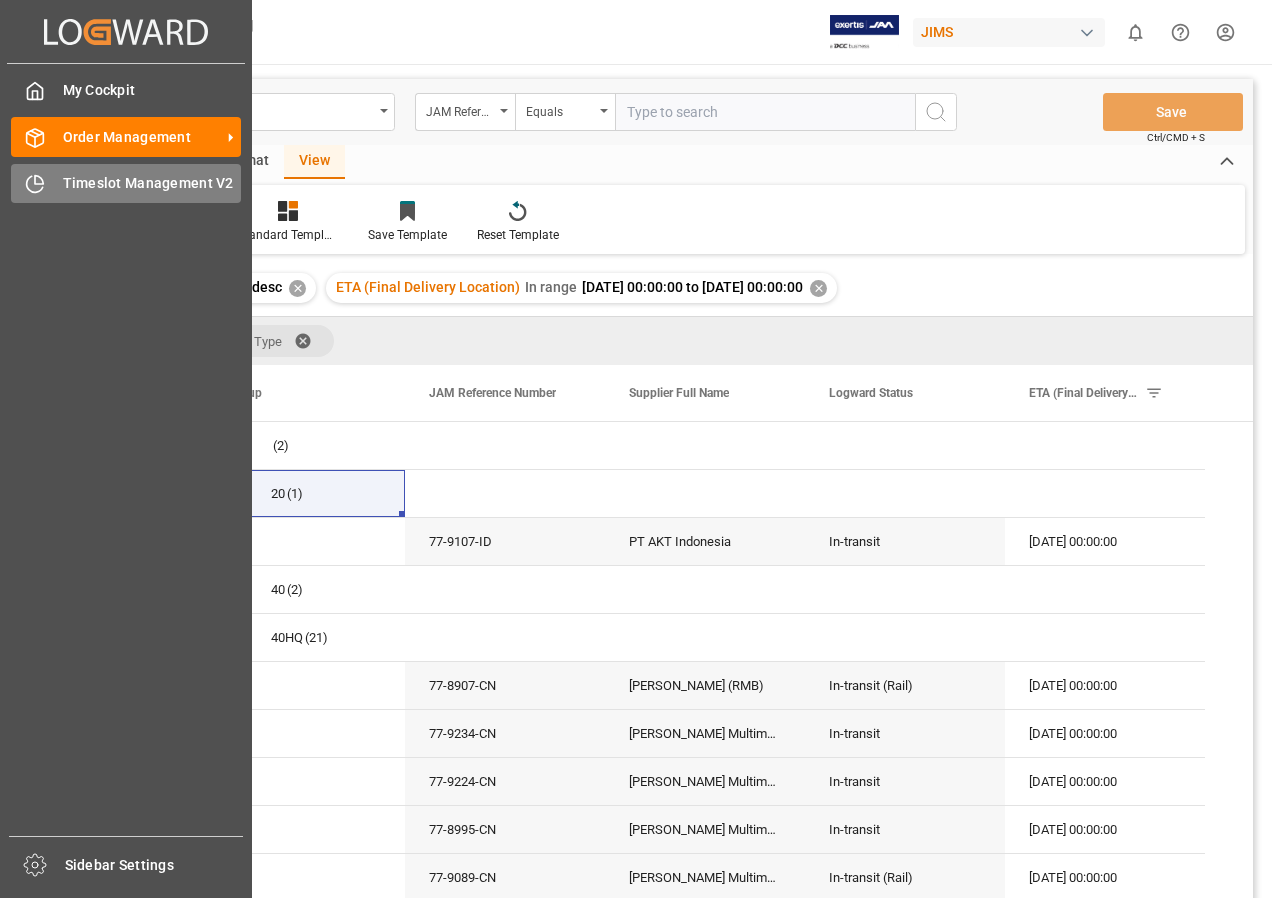 click on "Timeslot Management V2" at bounding box center (152, 183) 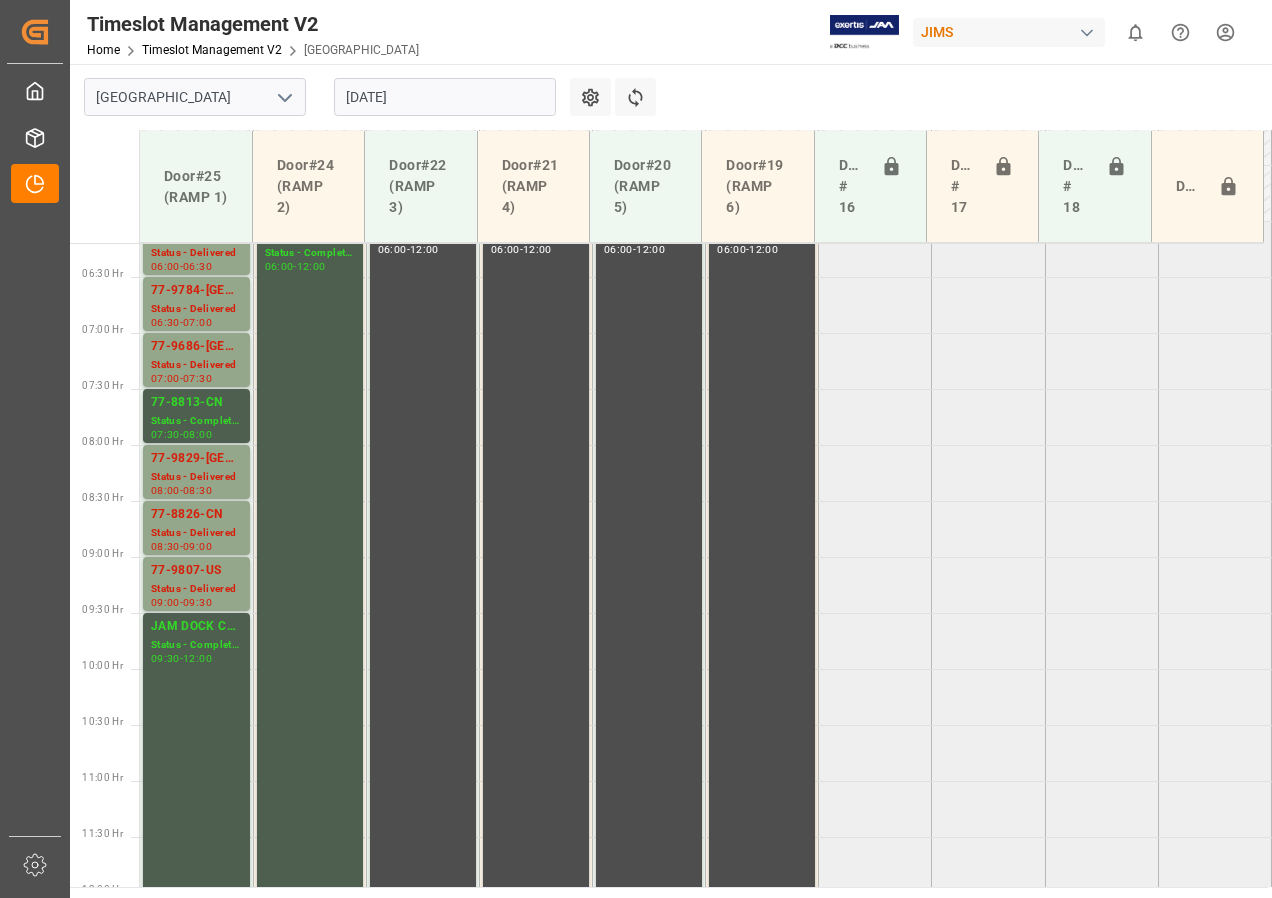scroll, scrollTop: 685, scrollLeft: 0, axis: vertical 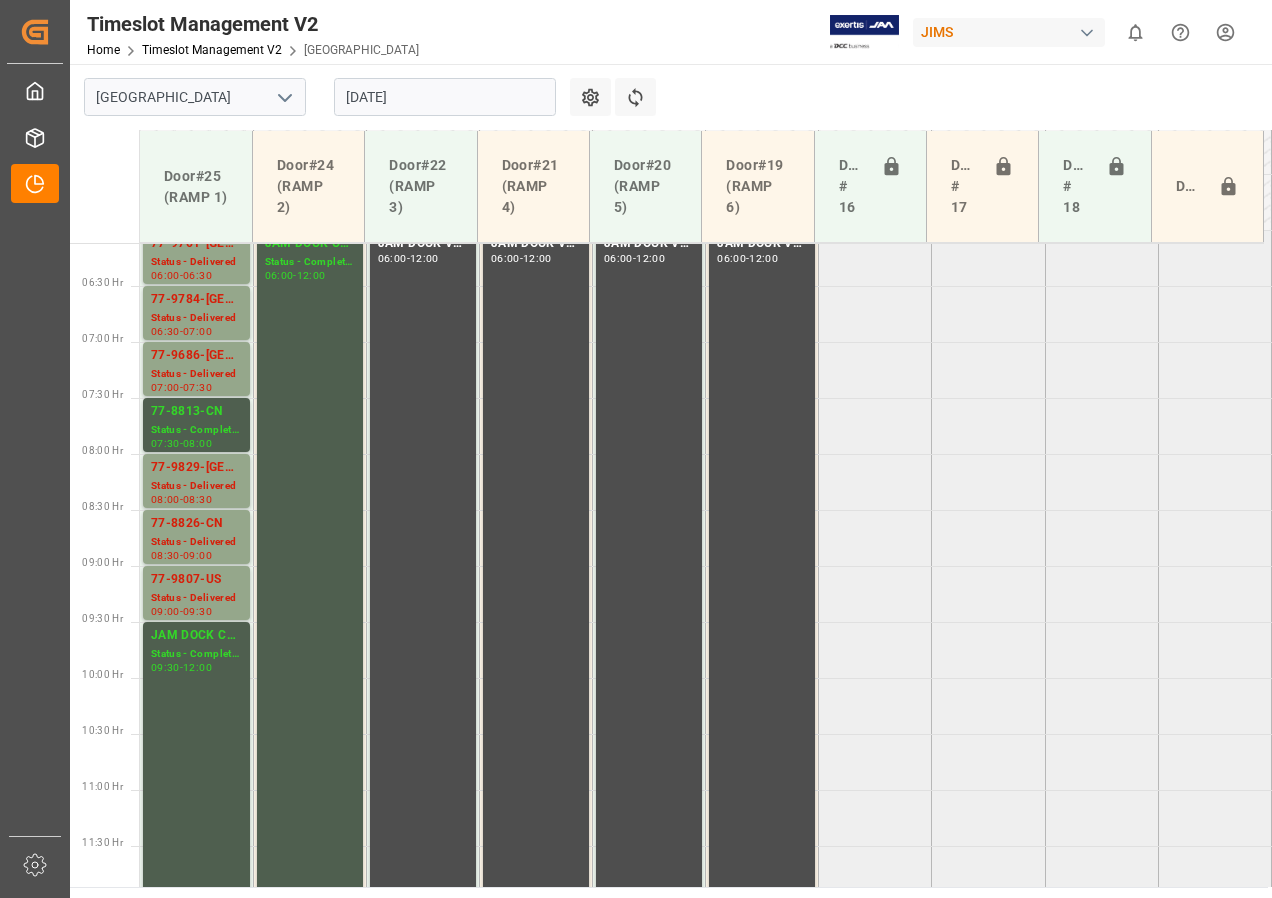 click on "[DATE]" at bounding box center (445, 97) 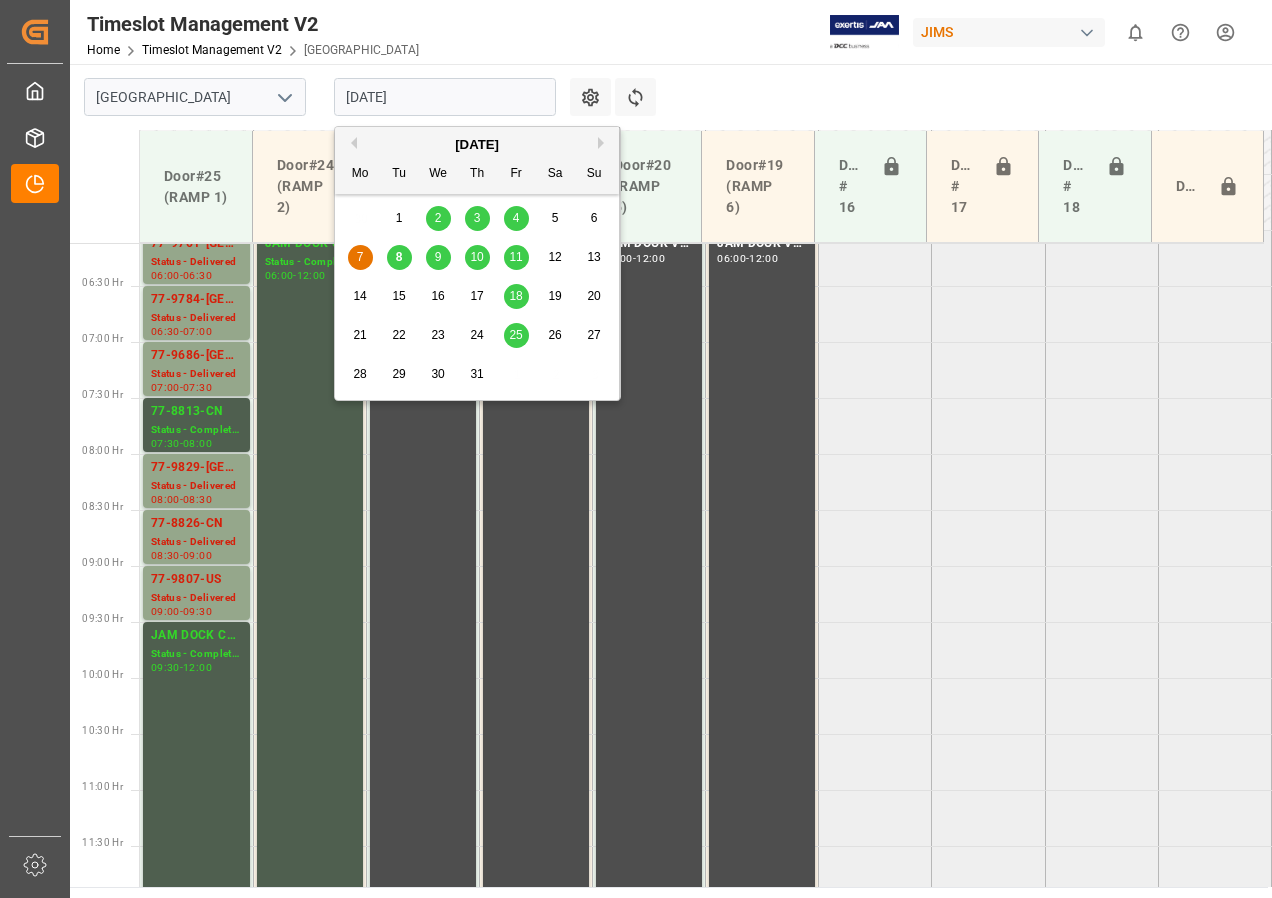 click on "8" at bounding box center [399, 257] 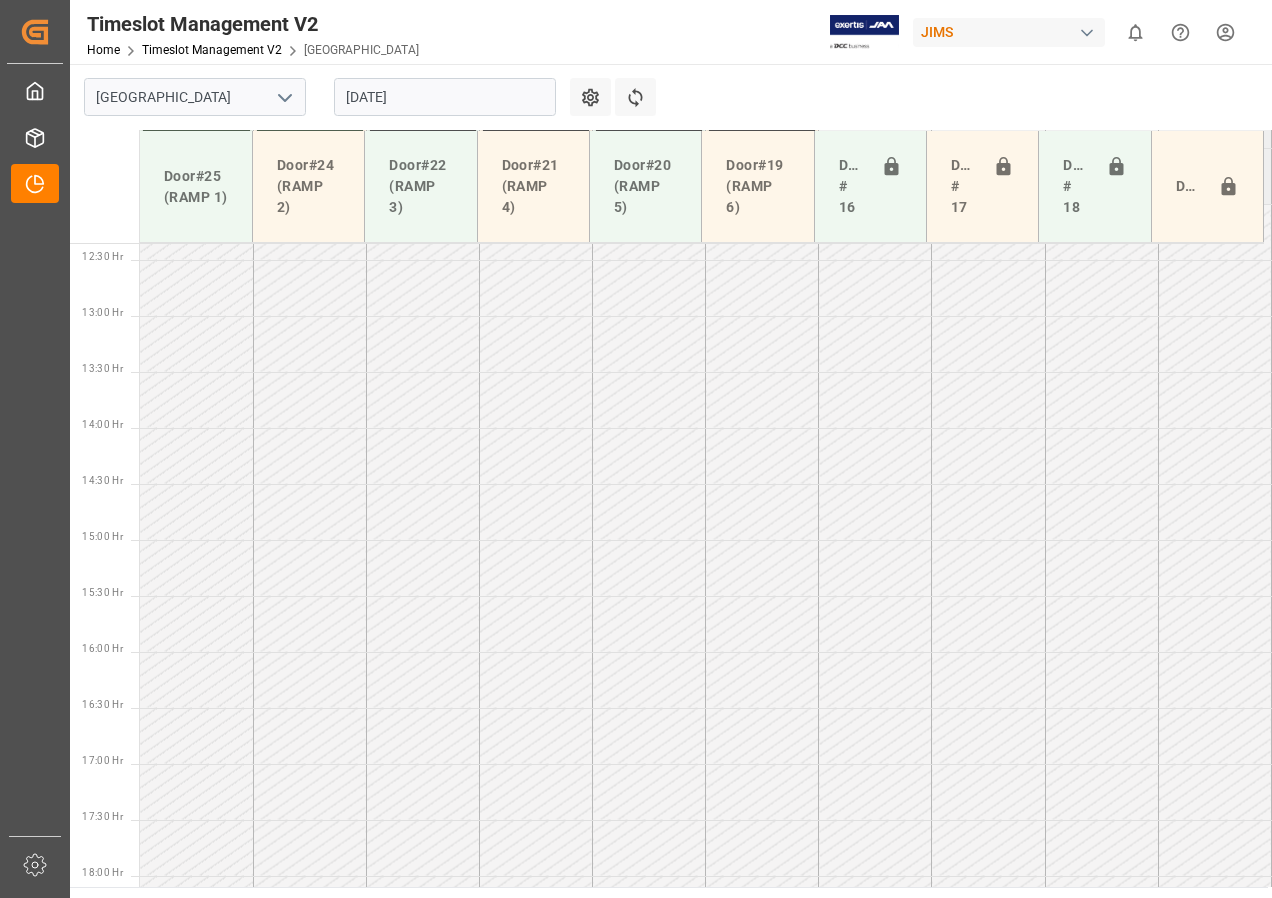 scroll, scrollTop: 1185, scrollLeft: 0, axis: vertical 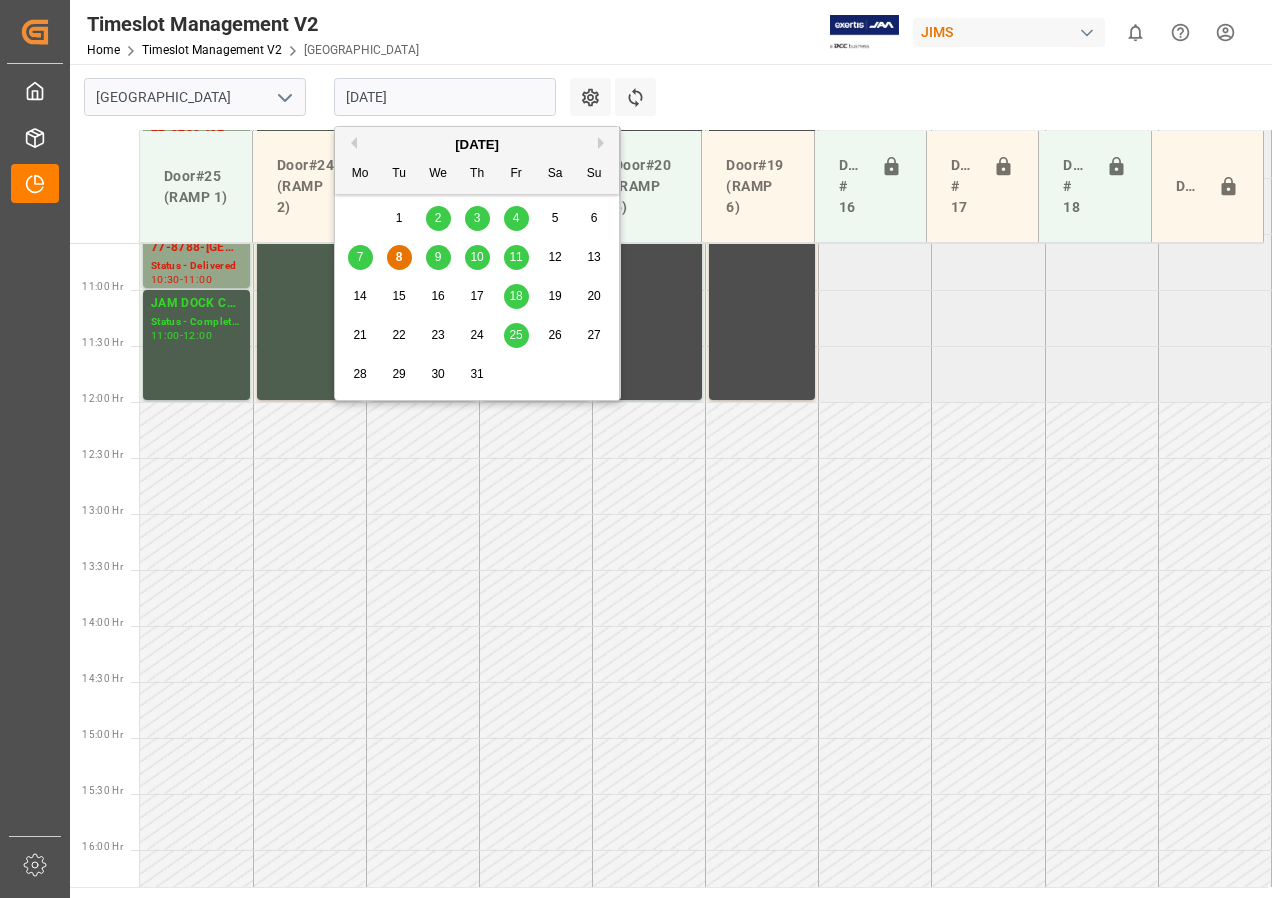 click on "[DATE]" at bounding box center (445, 97) 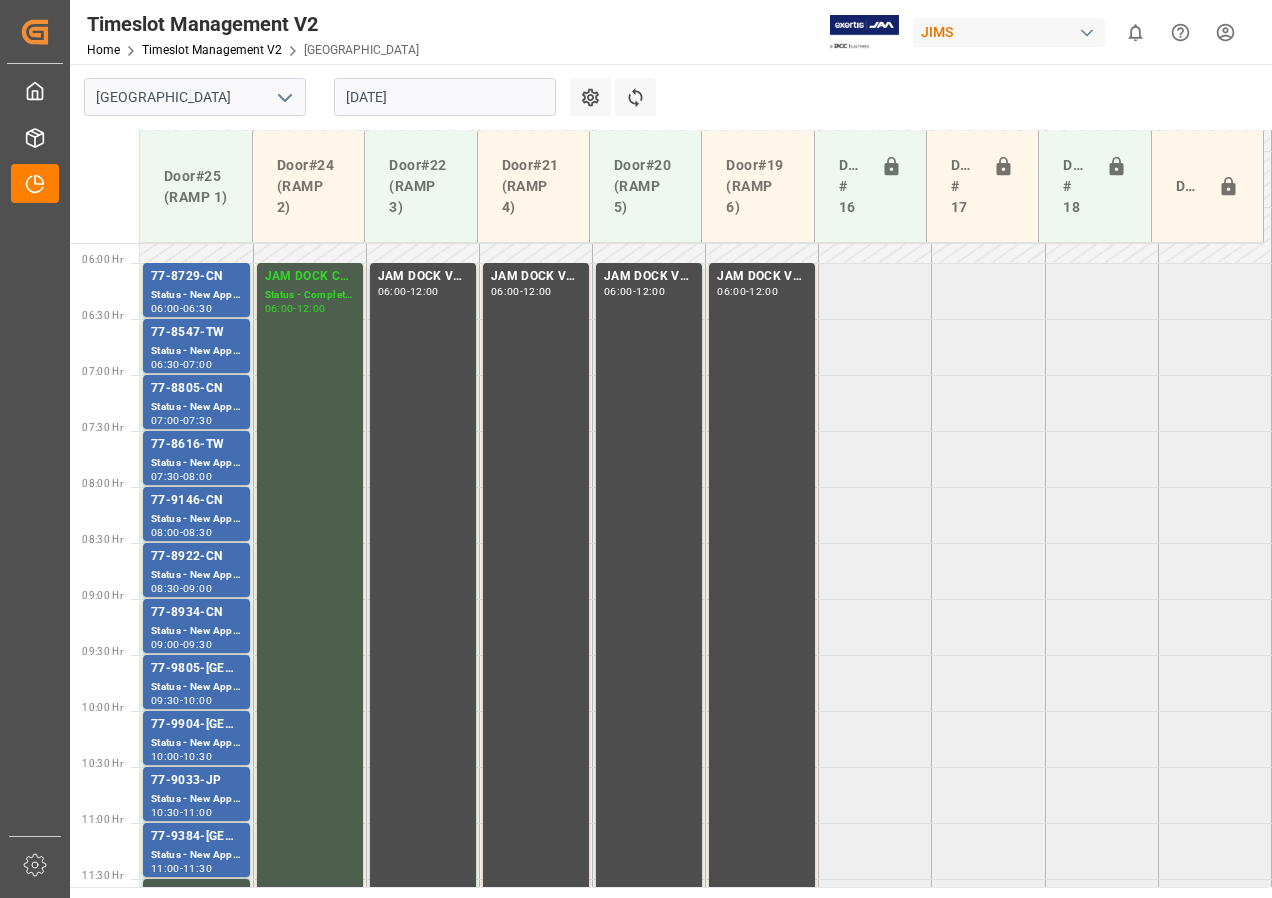 scroll, scrollTop: 485, scrollLeft: 0, axis: vertical 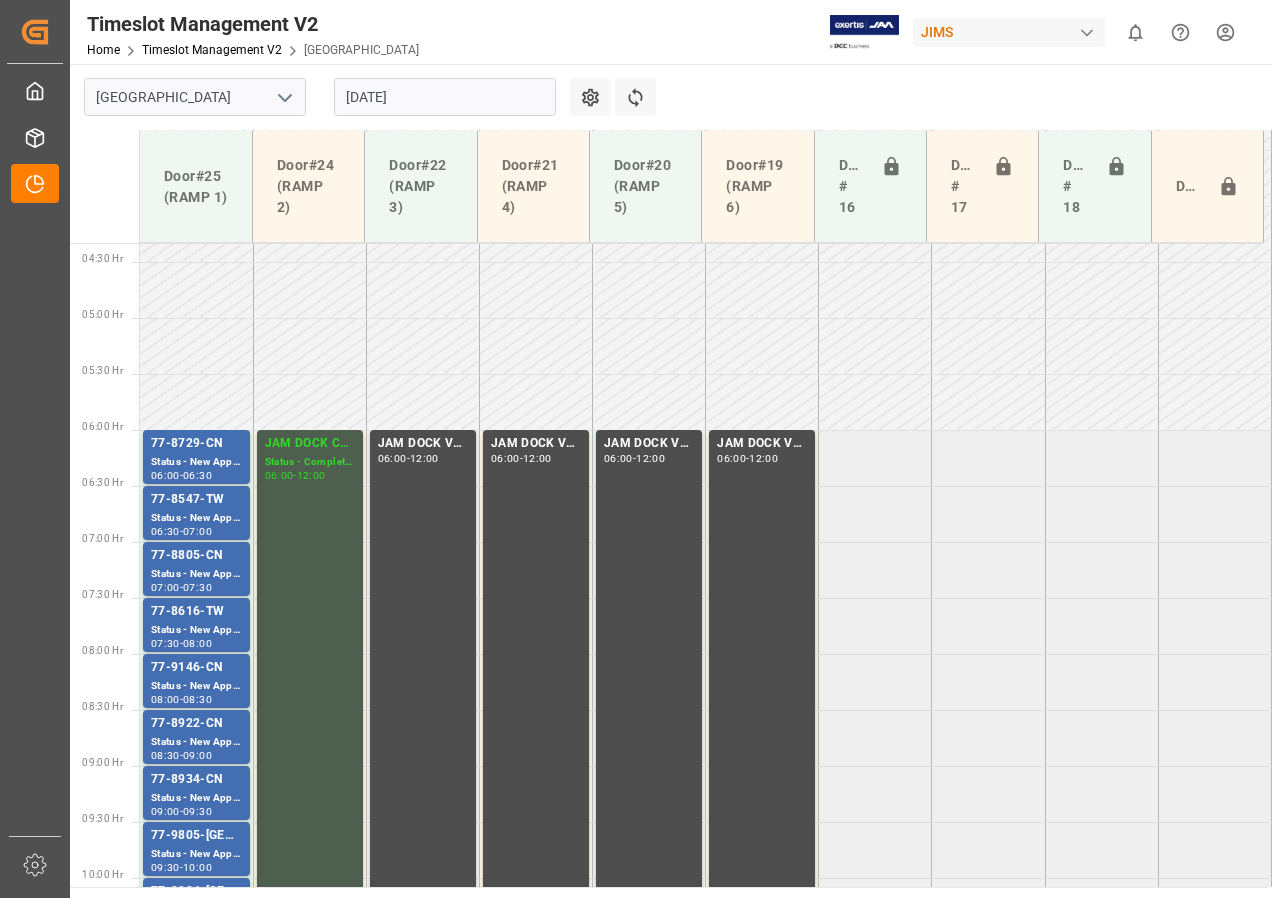 click on "[DATE]" at bounding box center [445, 97] 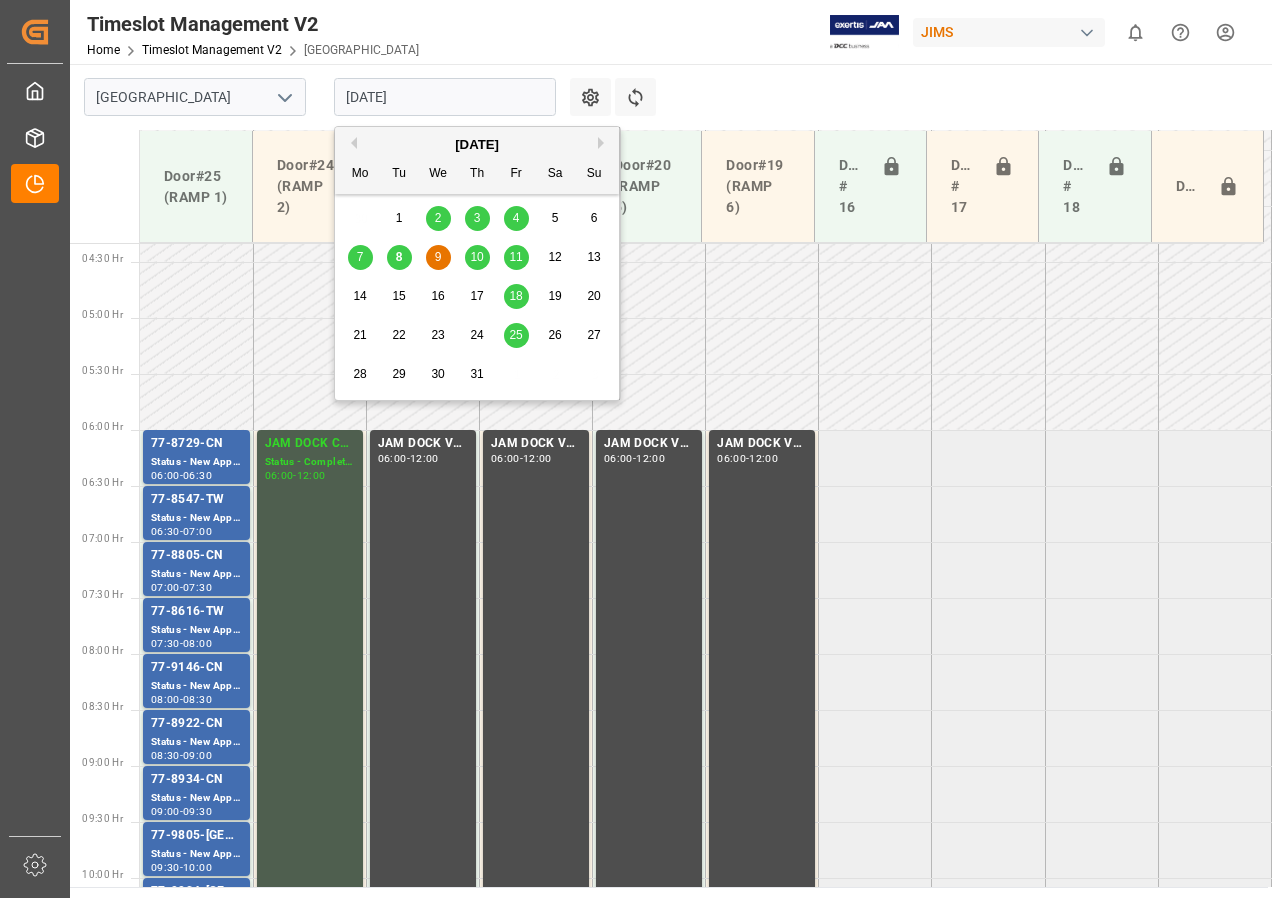 click on "10" at bounding box center [476, 257] 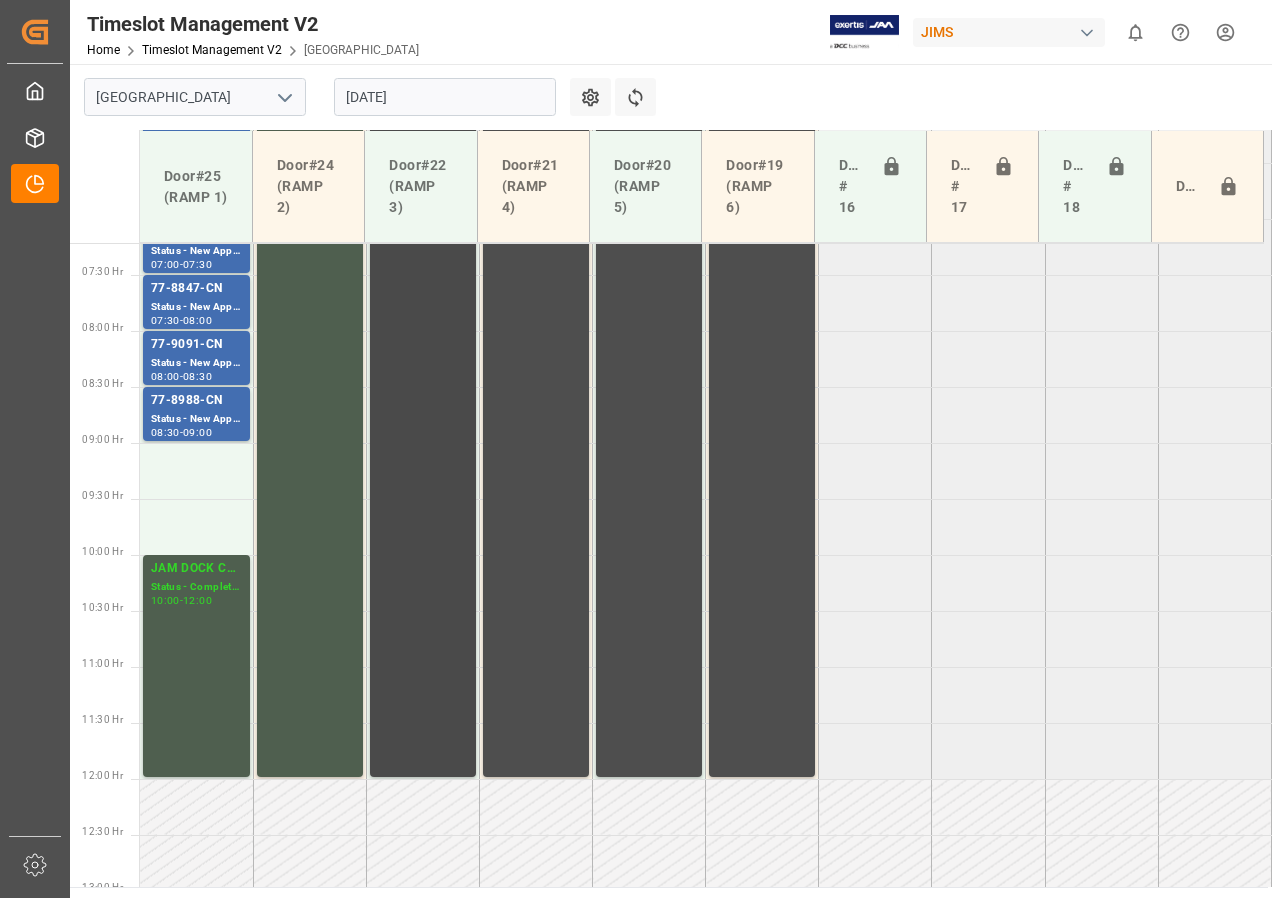 scroll, scrollTop: 697, scrollLeft: 0, axis: vertical 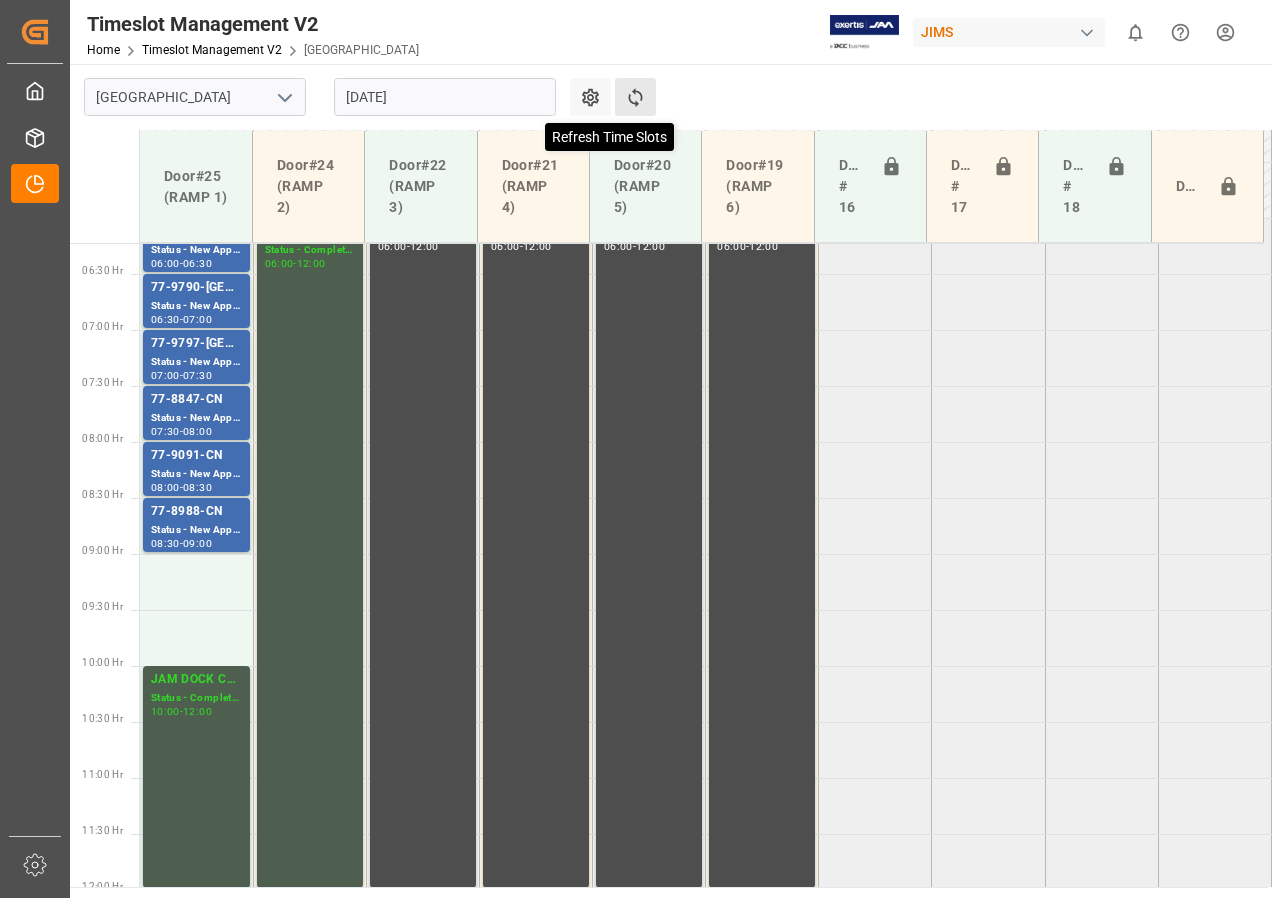 click 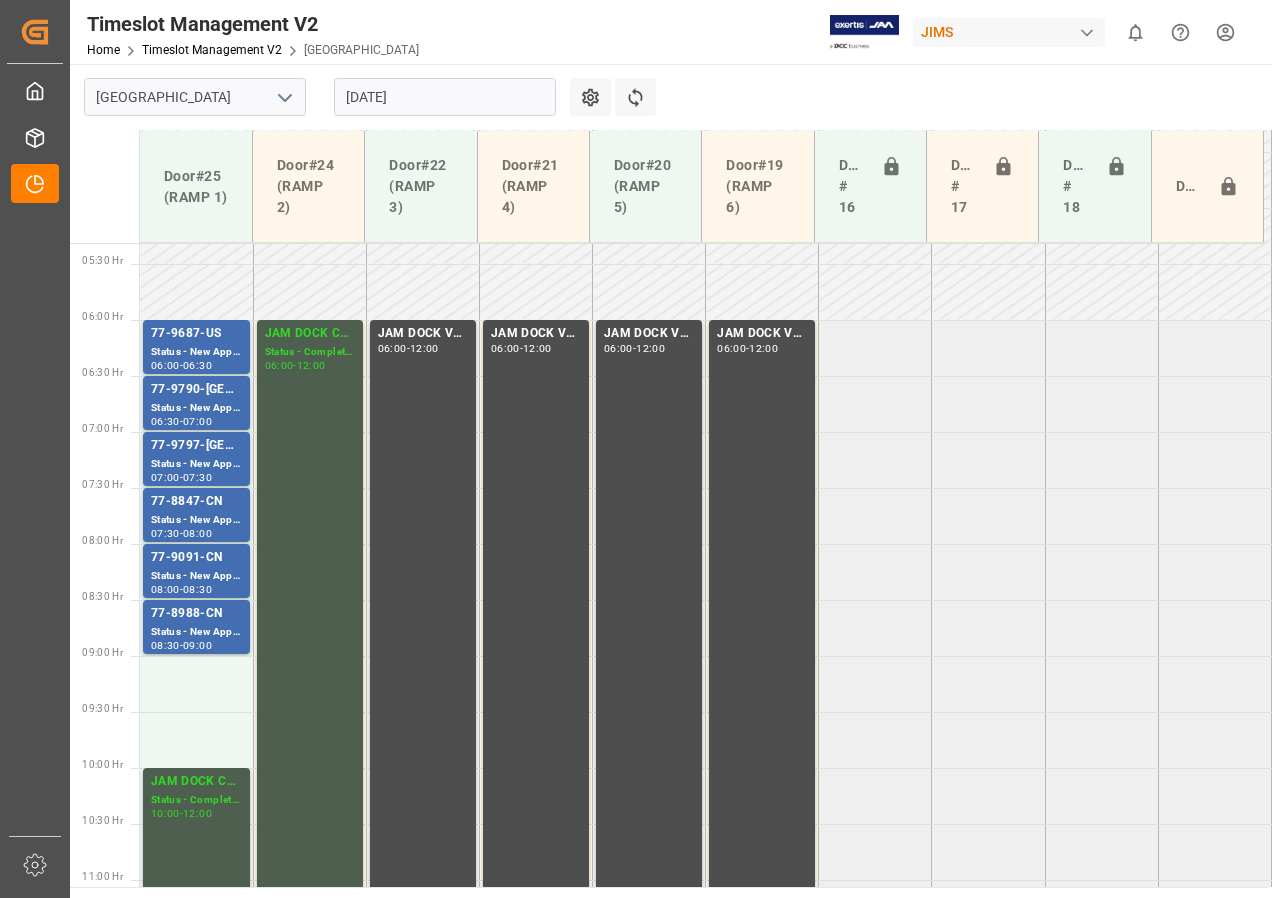 scroll, scrollTop: 580, scrollLeft: 0, axis: vertical 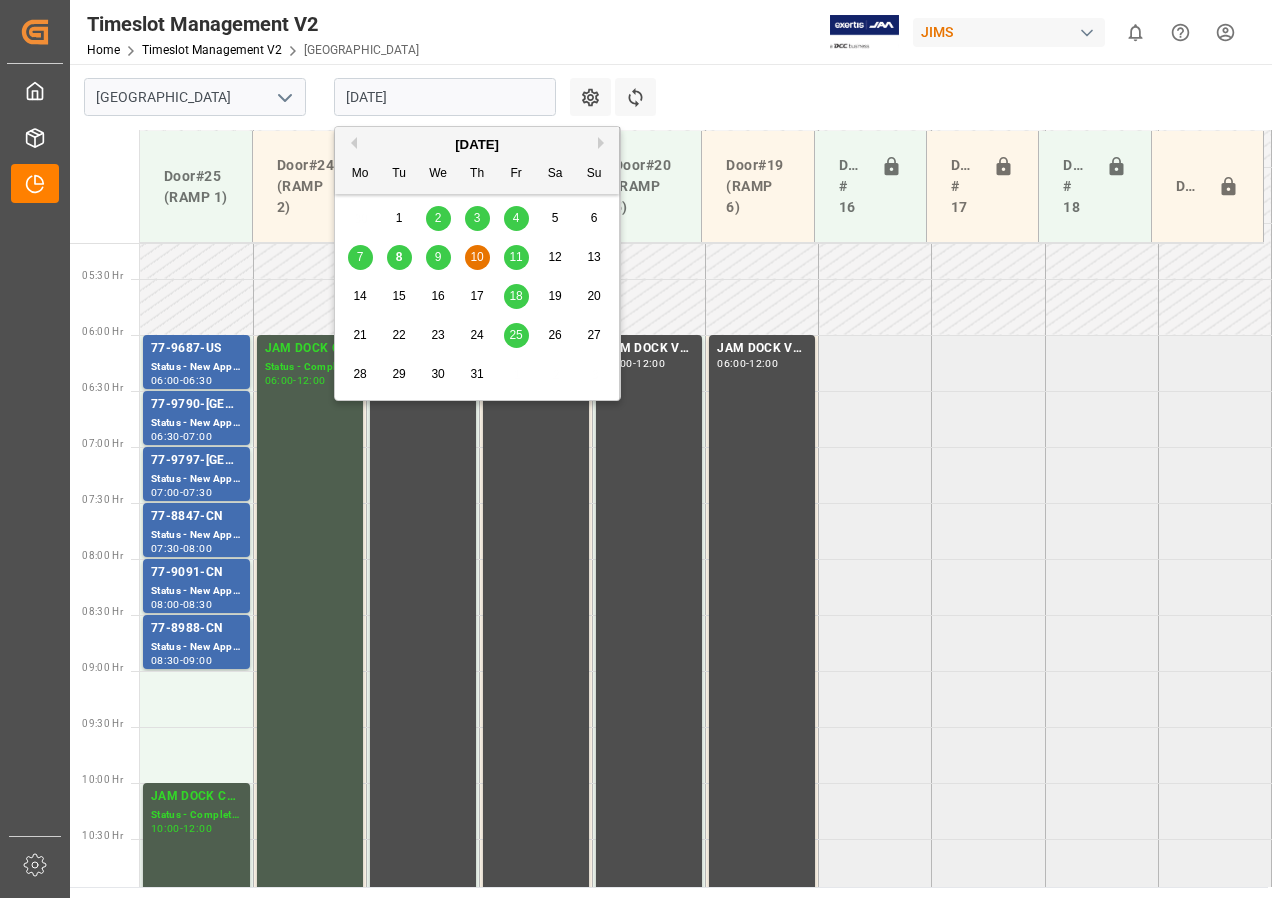 click on "[DATE]" at bounding box center (445, 97) 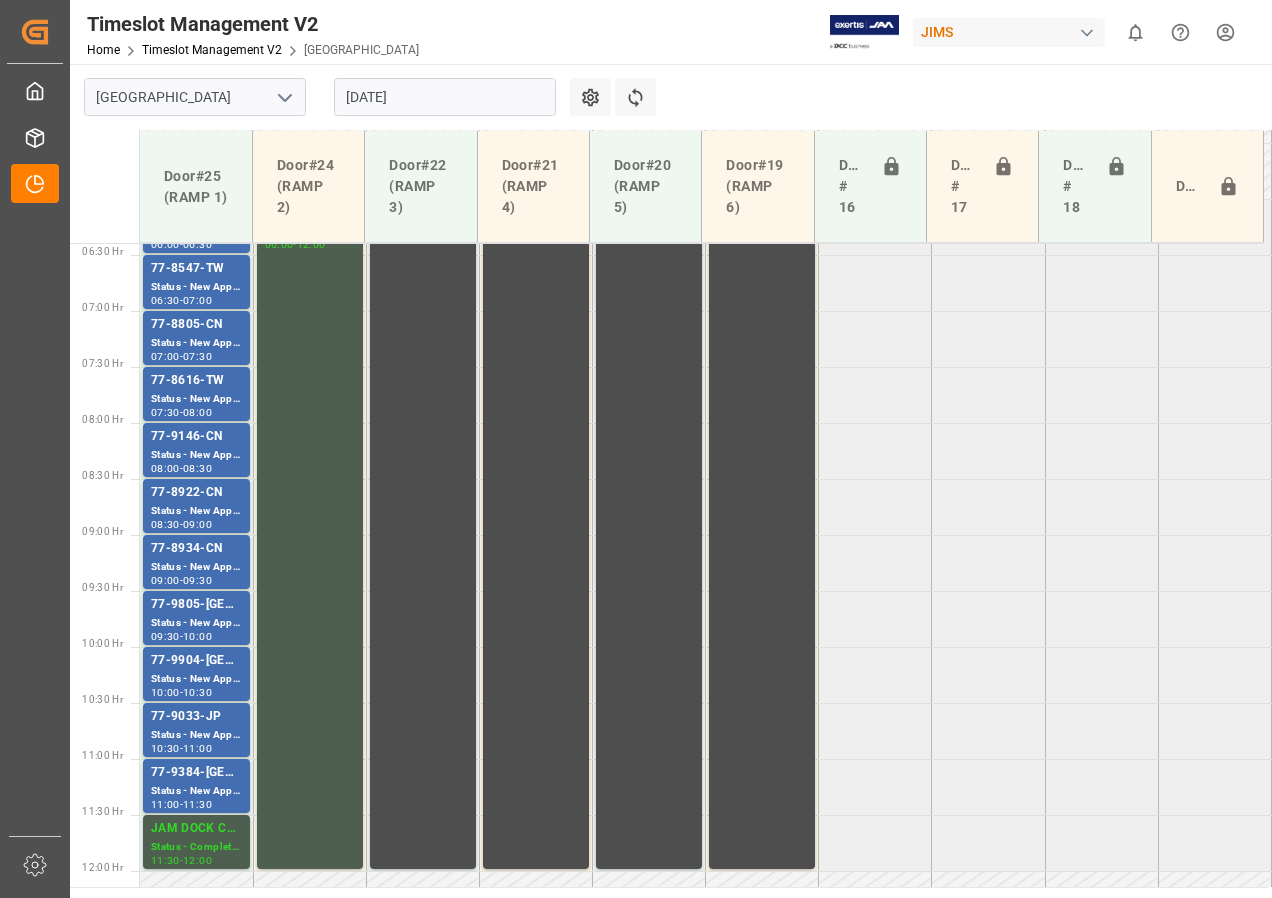 scroll, scrollTop: 695, scrollLeft: 0, axis: vertical 